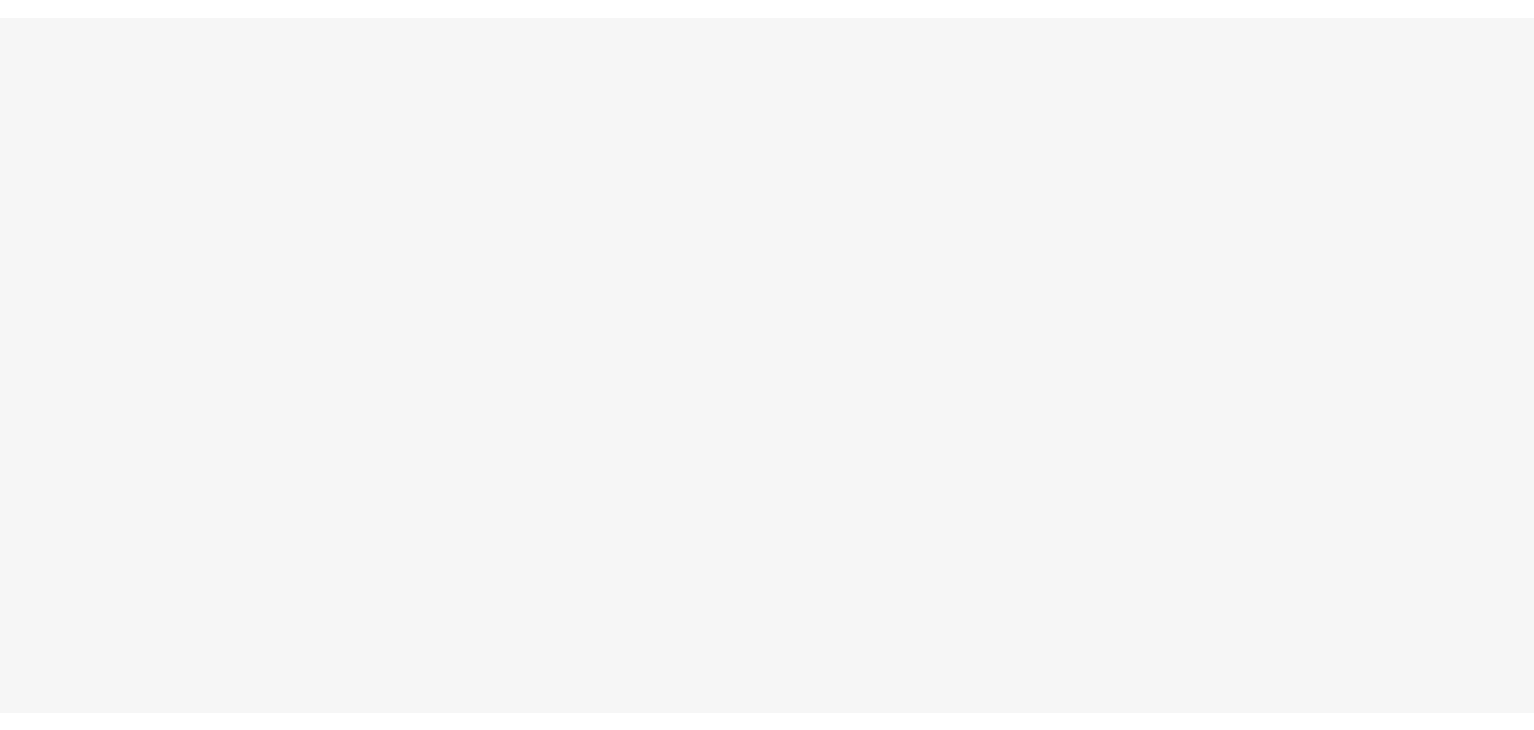 scroll, scrollTop: 0, scrollLeft: 0, axis: both 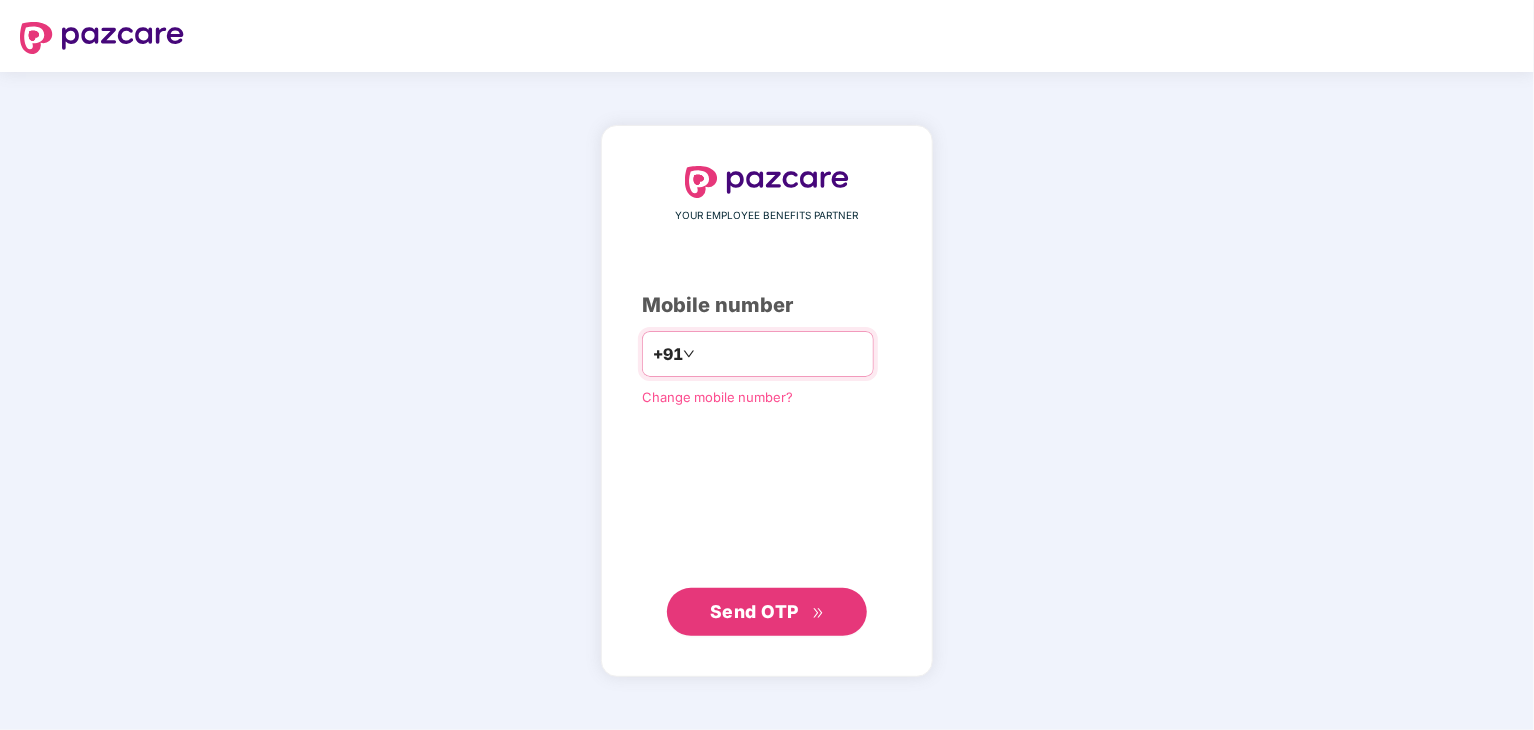 click at bounding box center [781, 354] 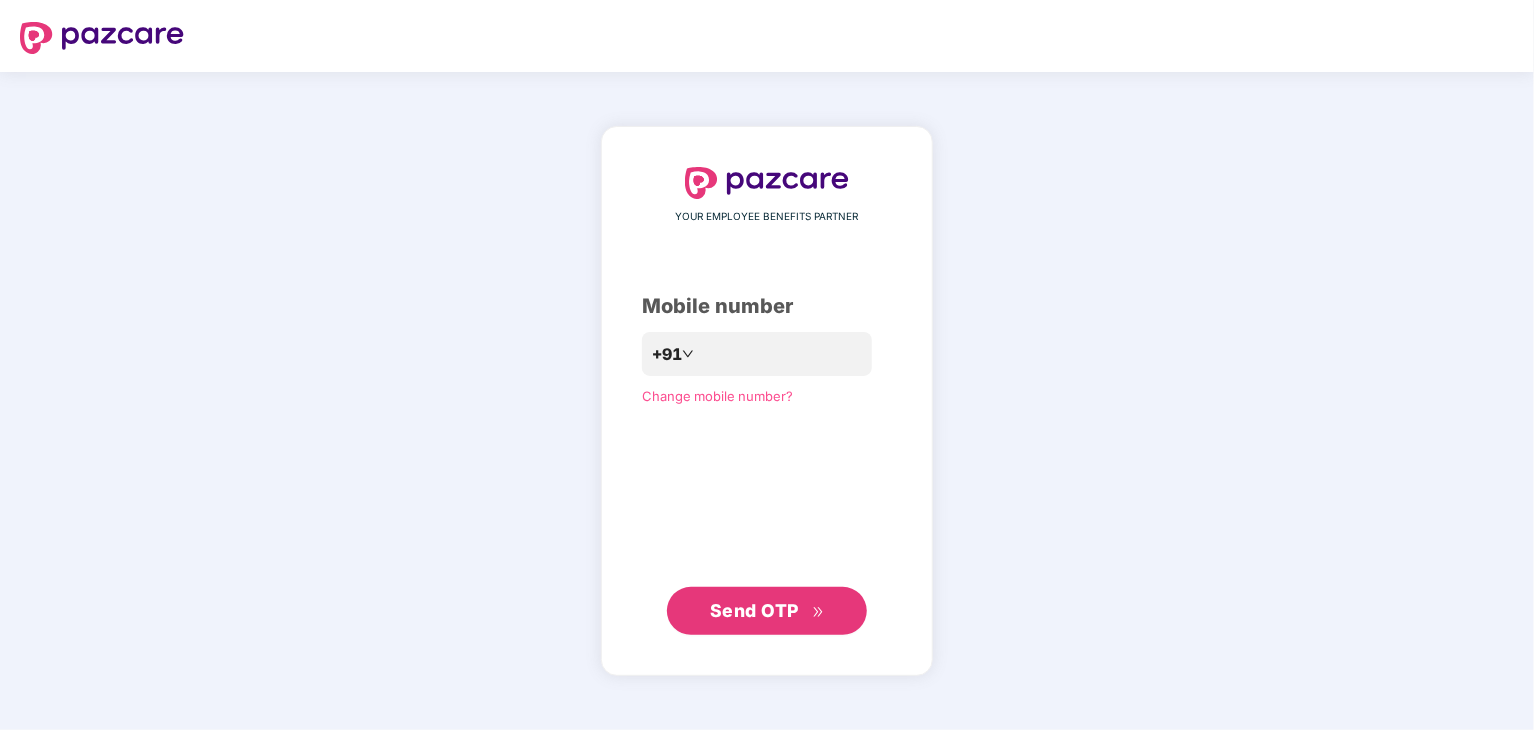 click on "Send OTP" at bounding box center [754, 610] 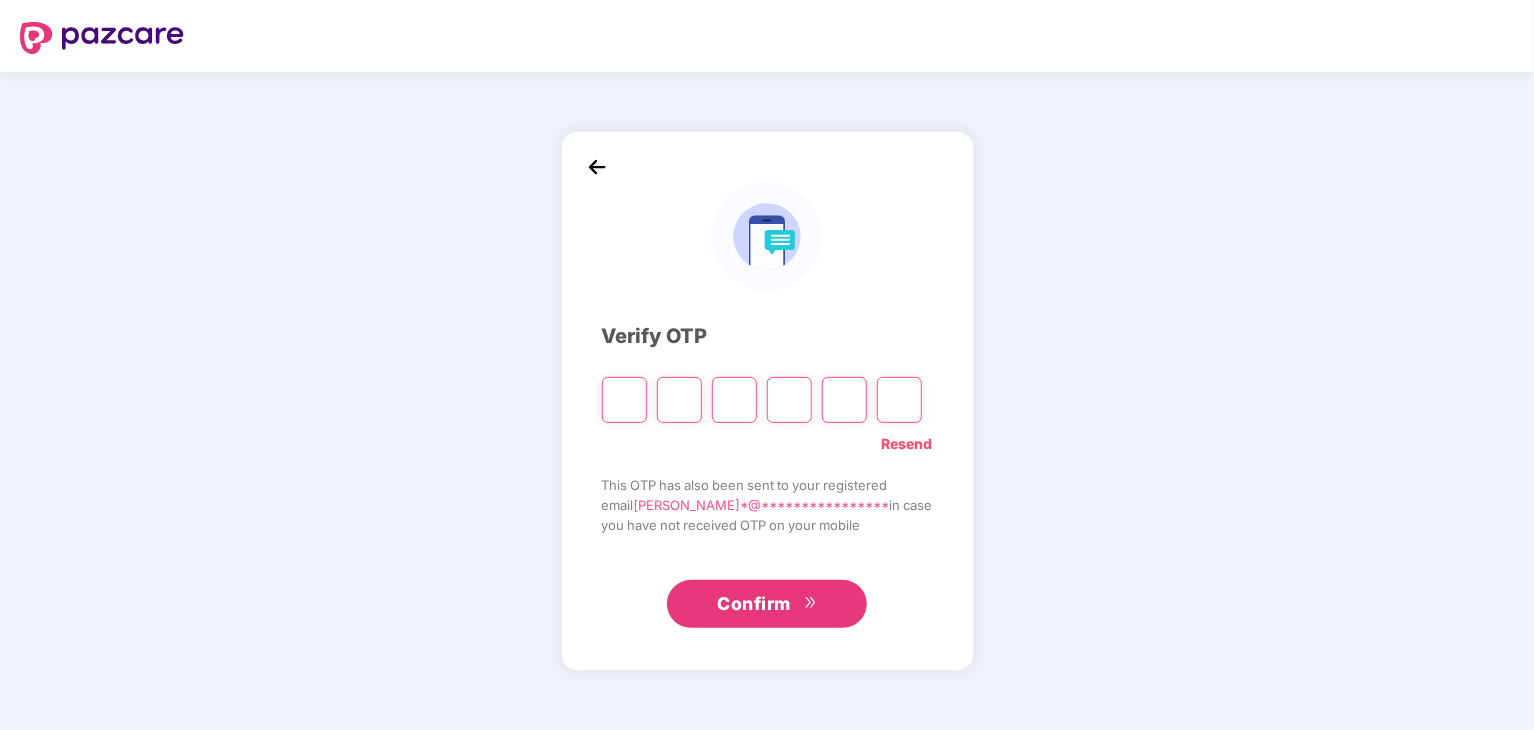 type on "*" 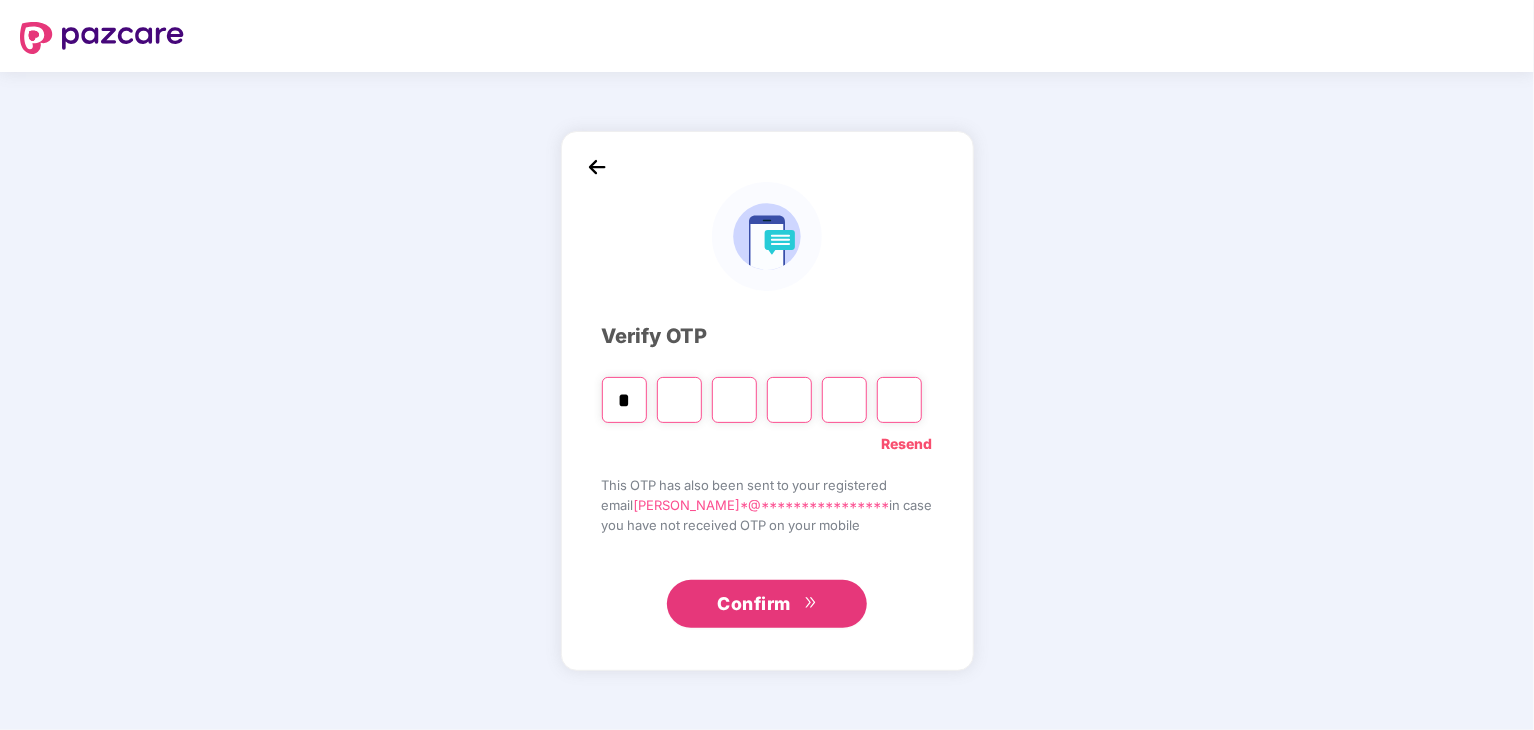 type on "*" 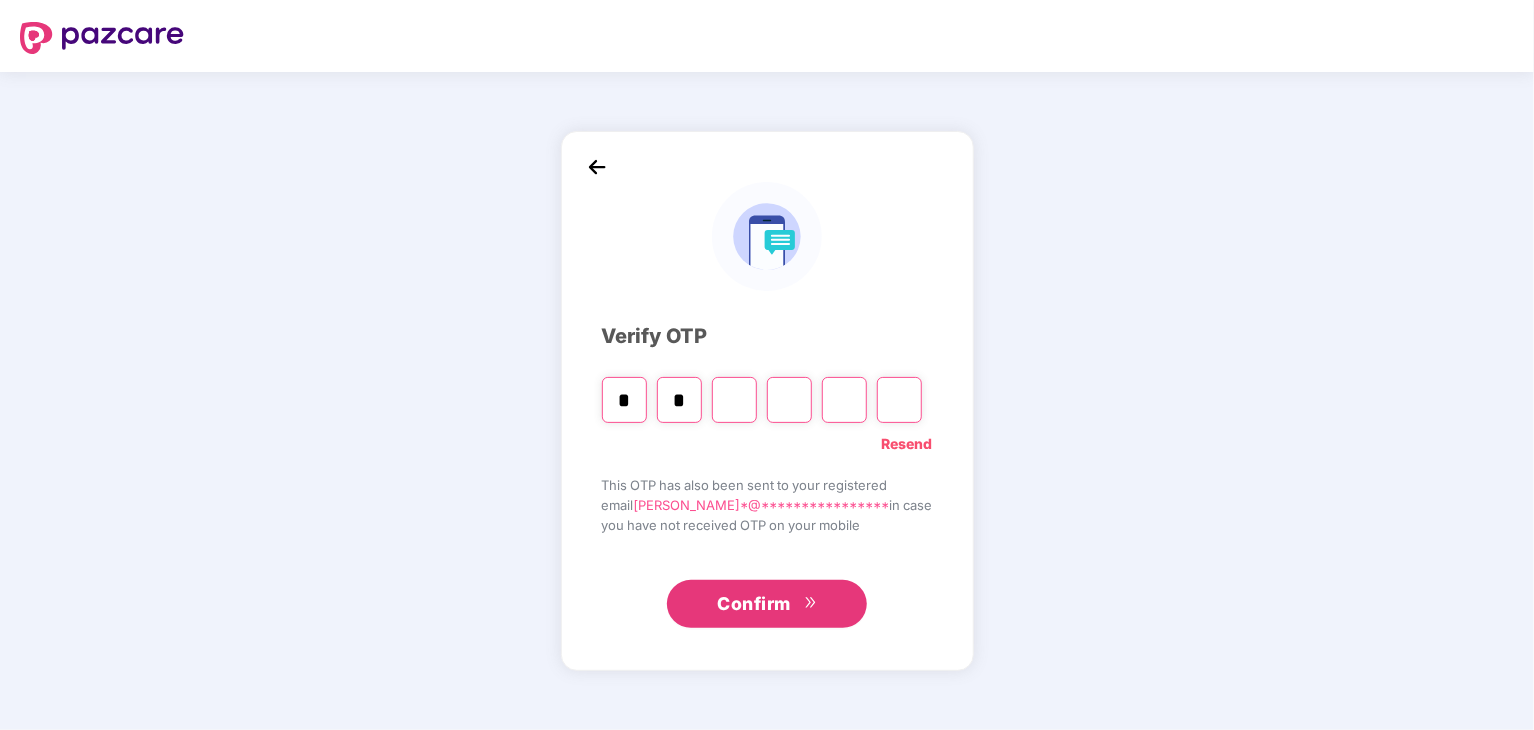 type on "*" 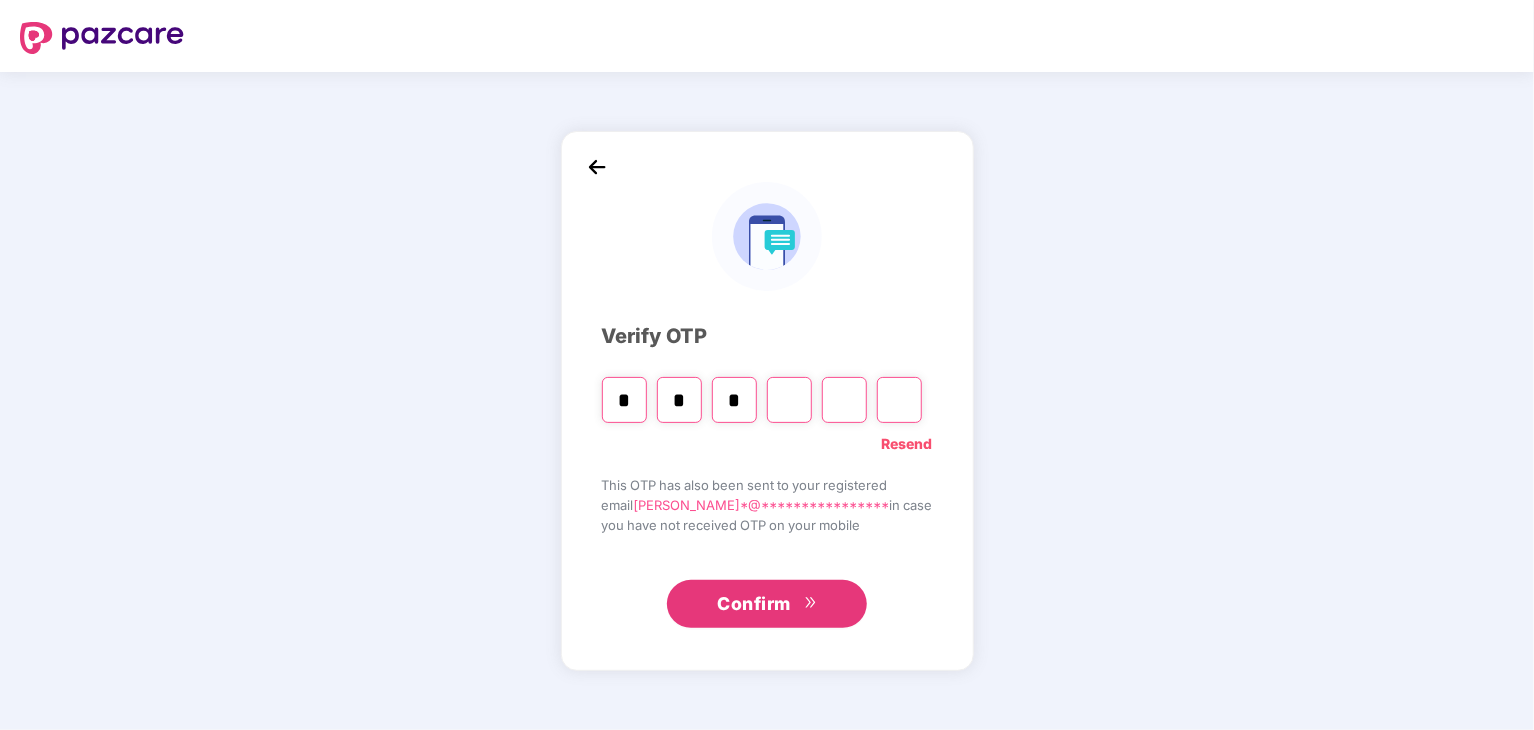 type on "*" 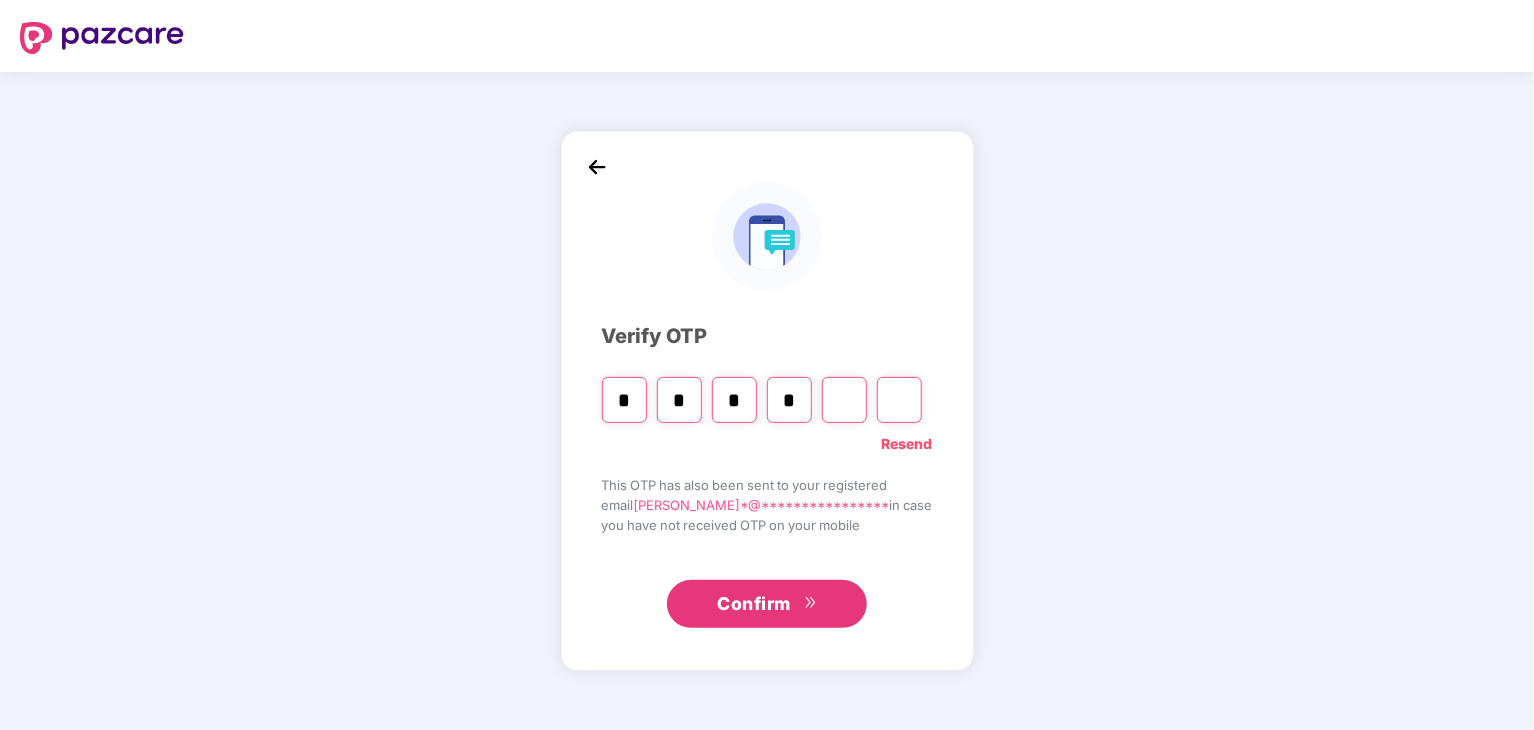type on "*" 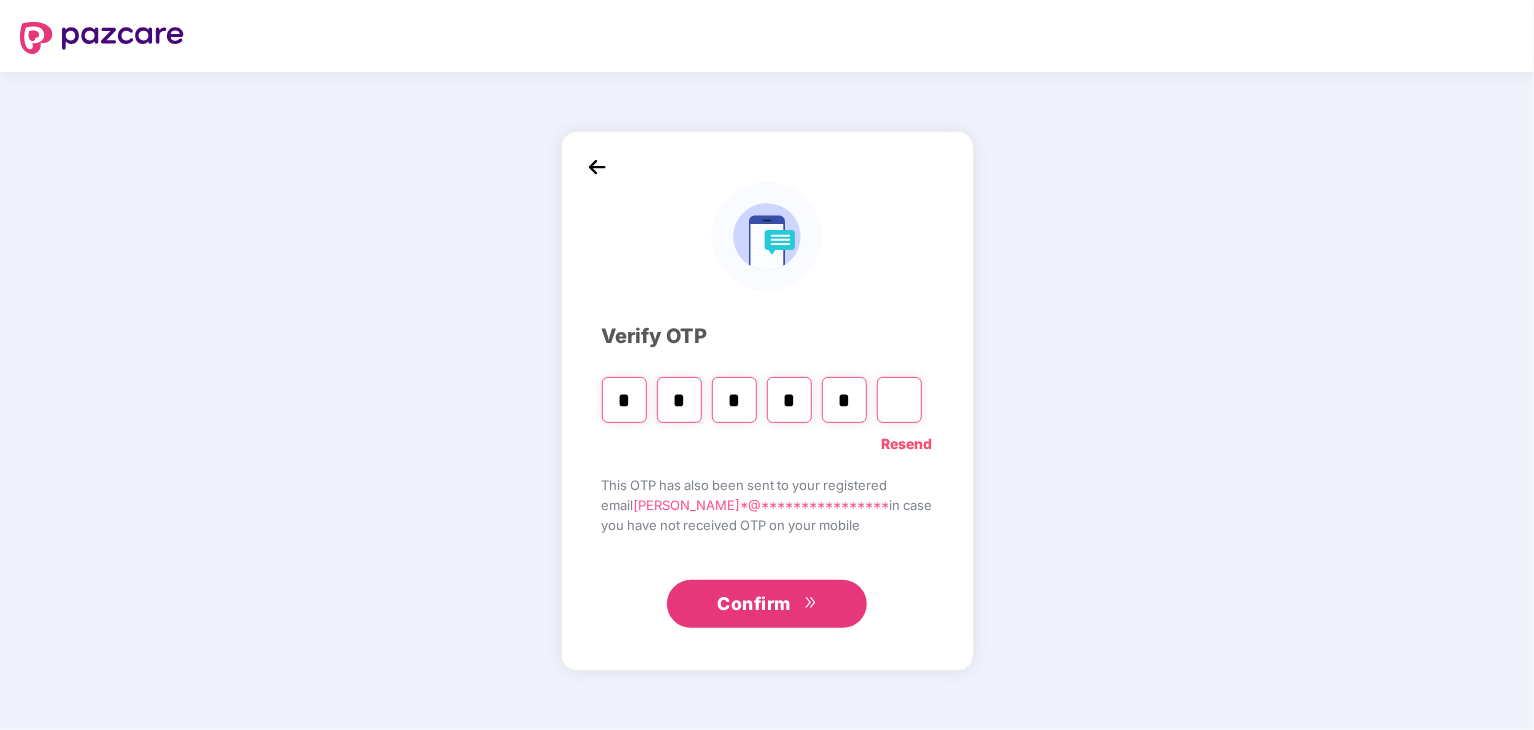 type on "*" 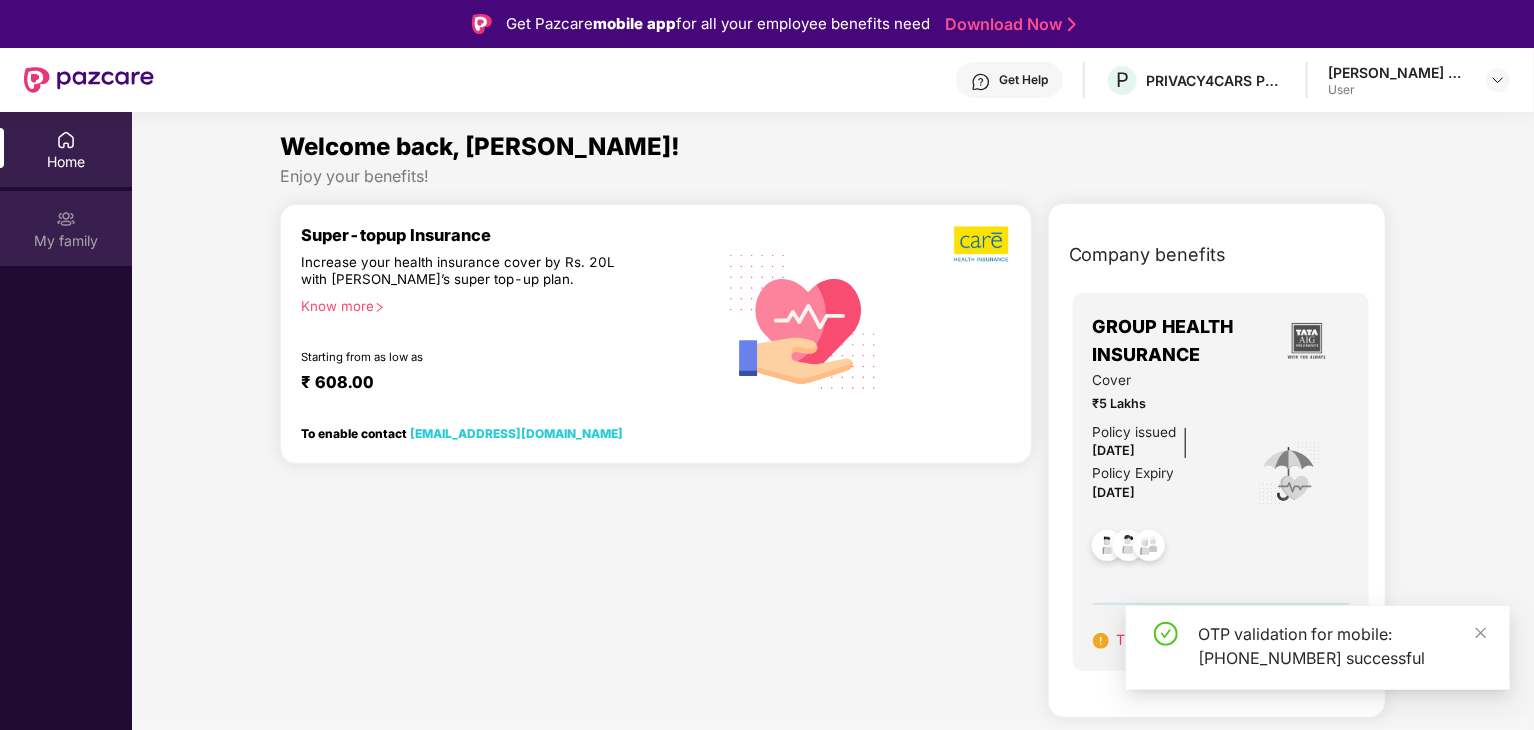 click at bounding box center (66, 219) 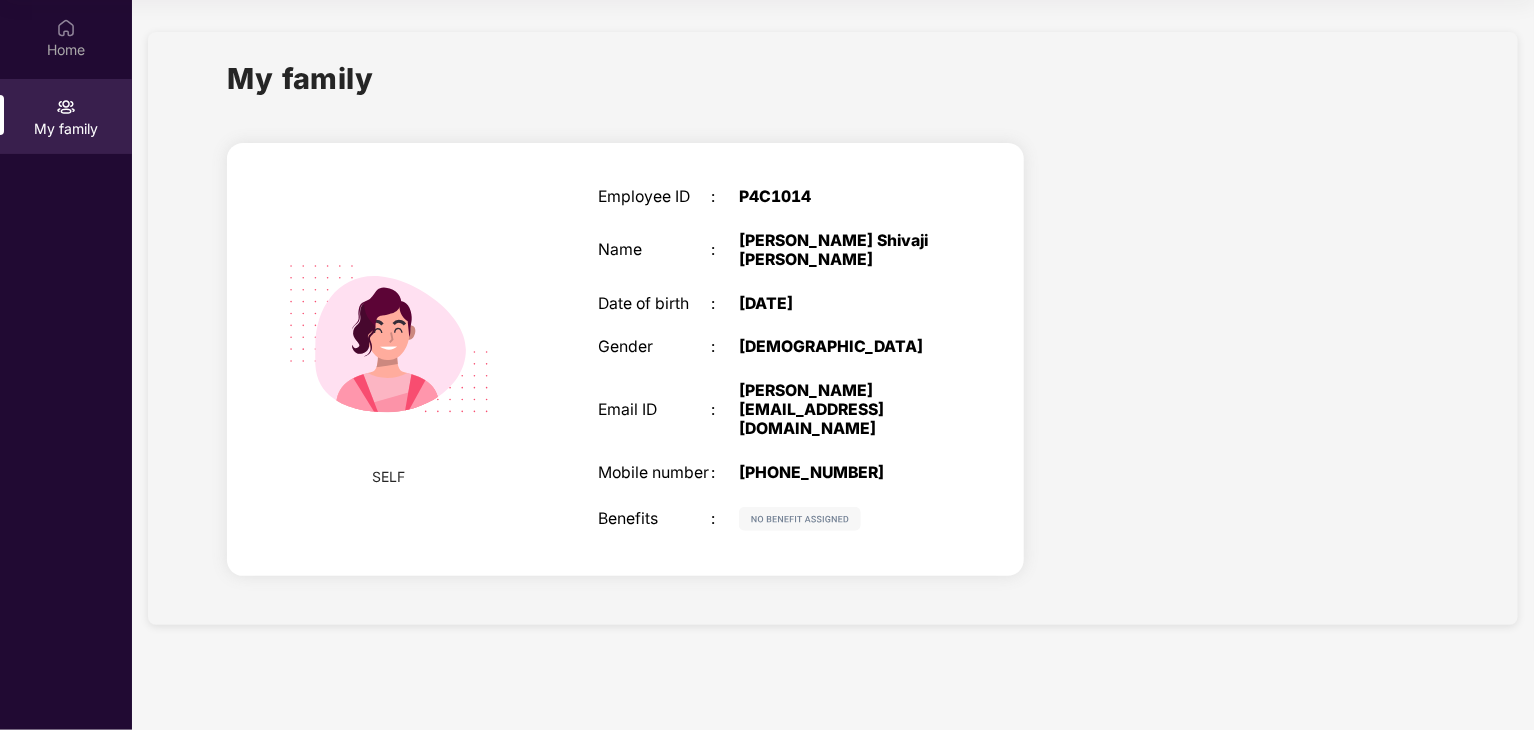 scroll, scrollTop: 0, scrollLeft: 0, axis: both 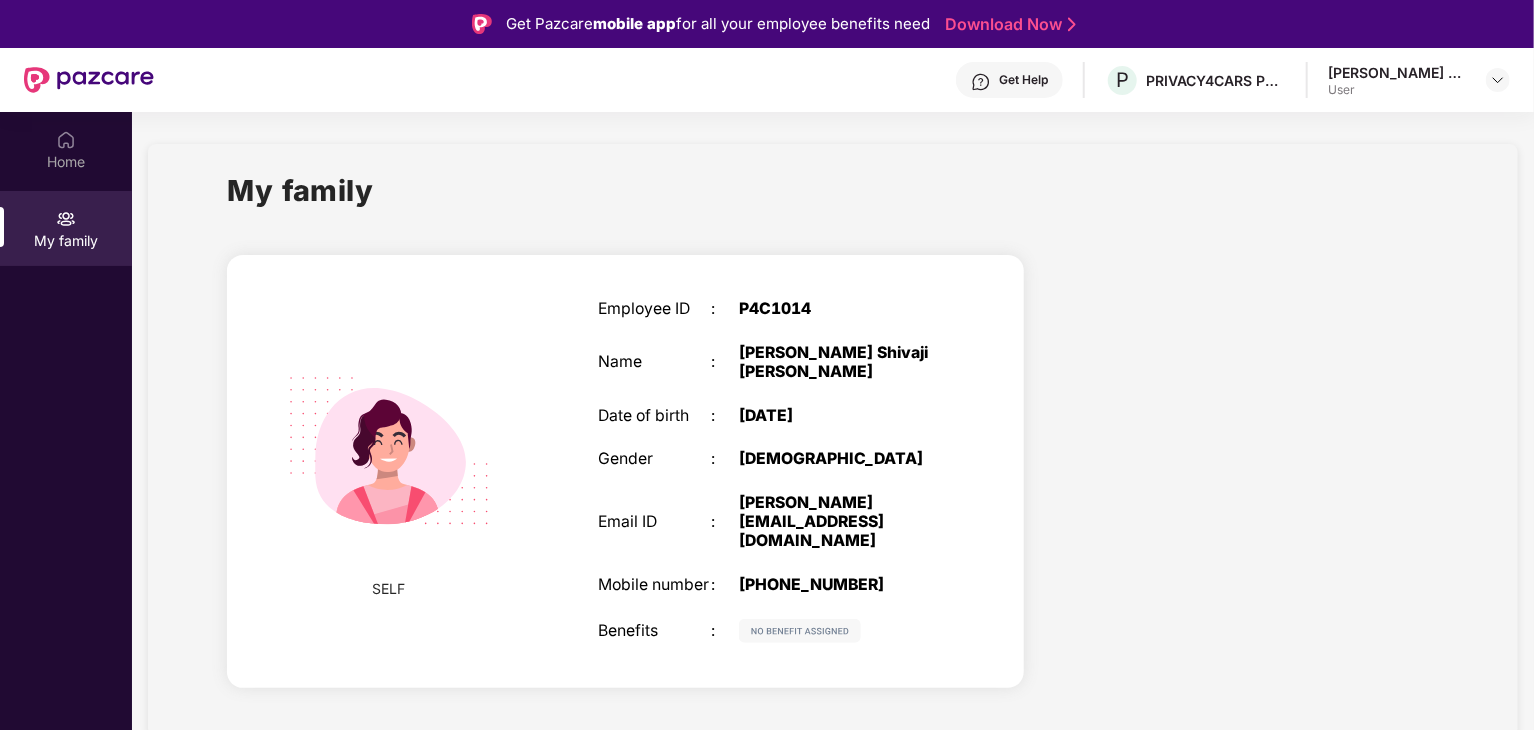 click at bounding box center (1247, 475) 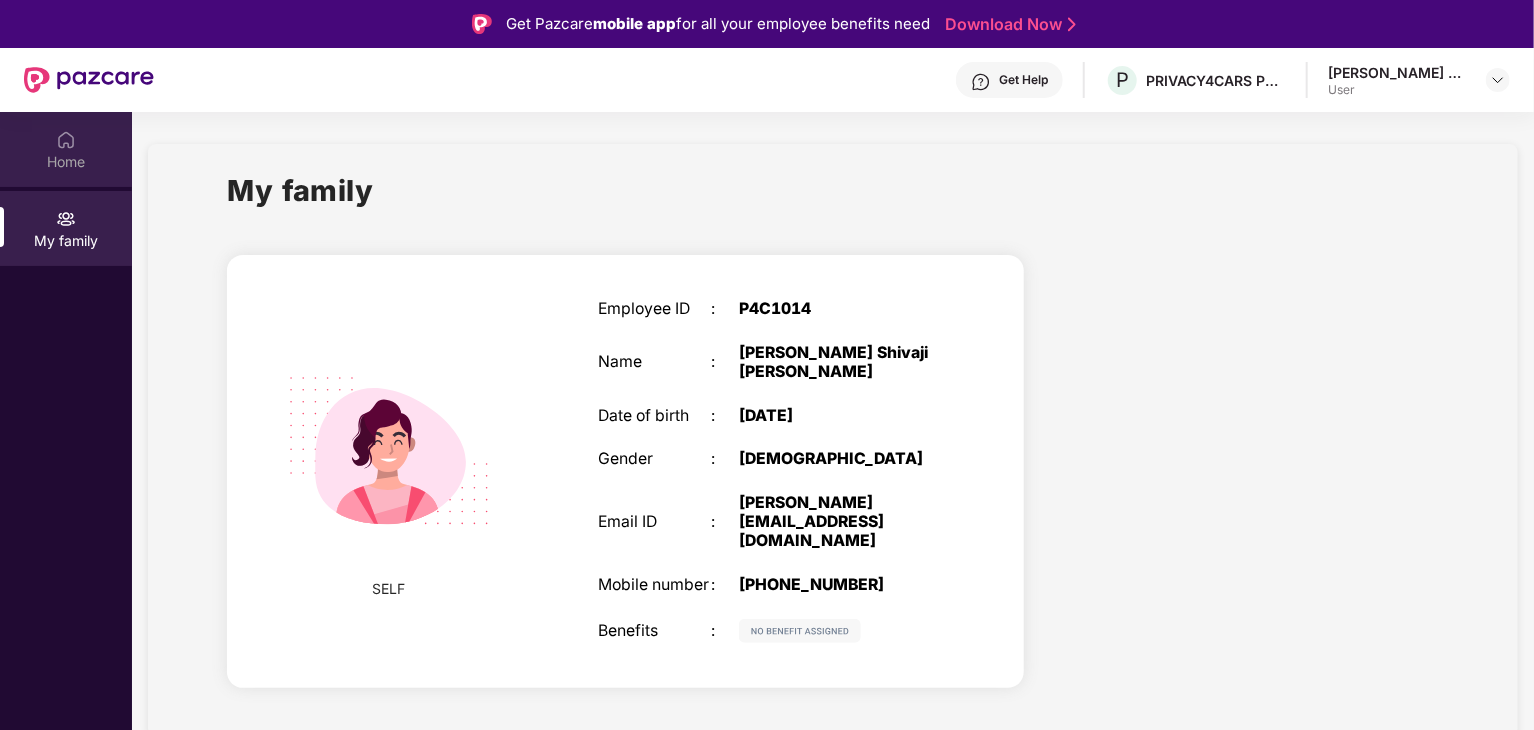 click on "Home" at bounding box center (66, 162) 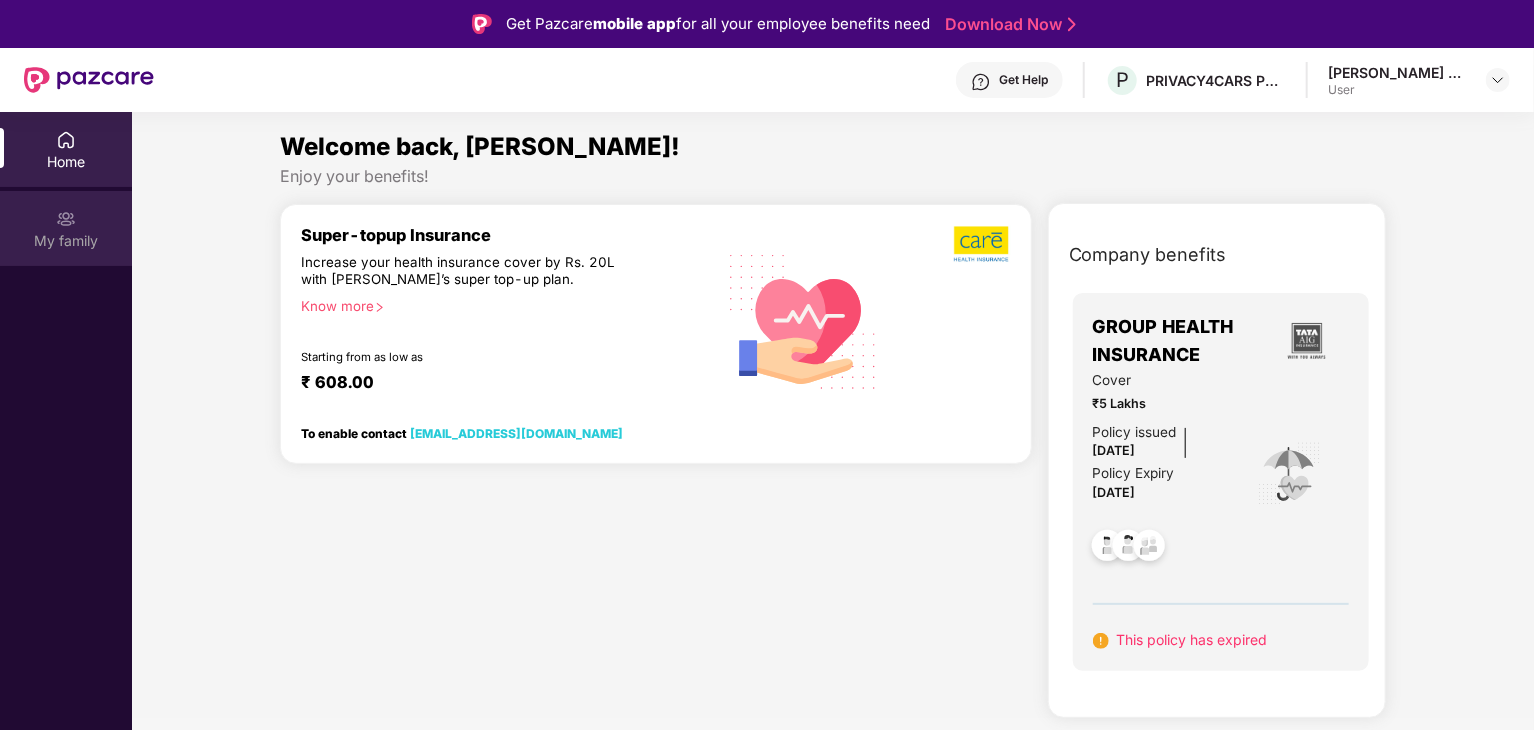 click on "My family" at bounding box center [66, 241] 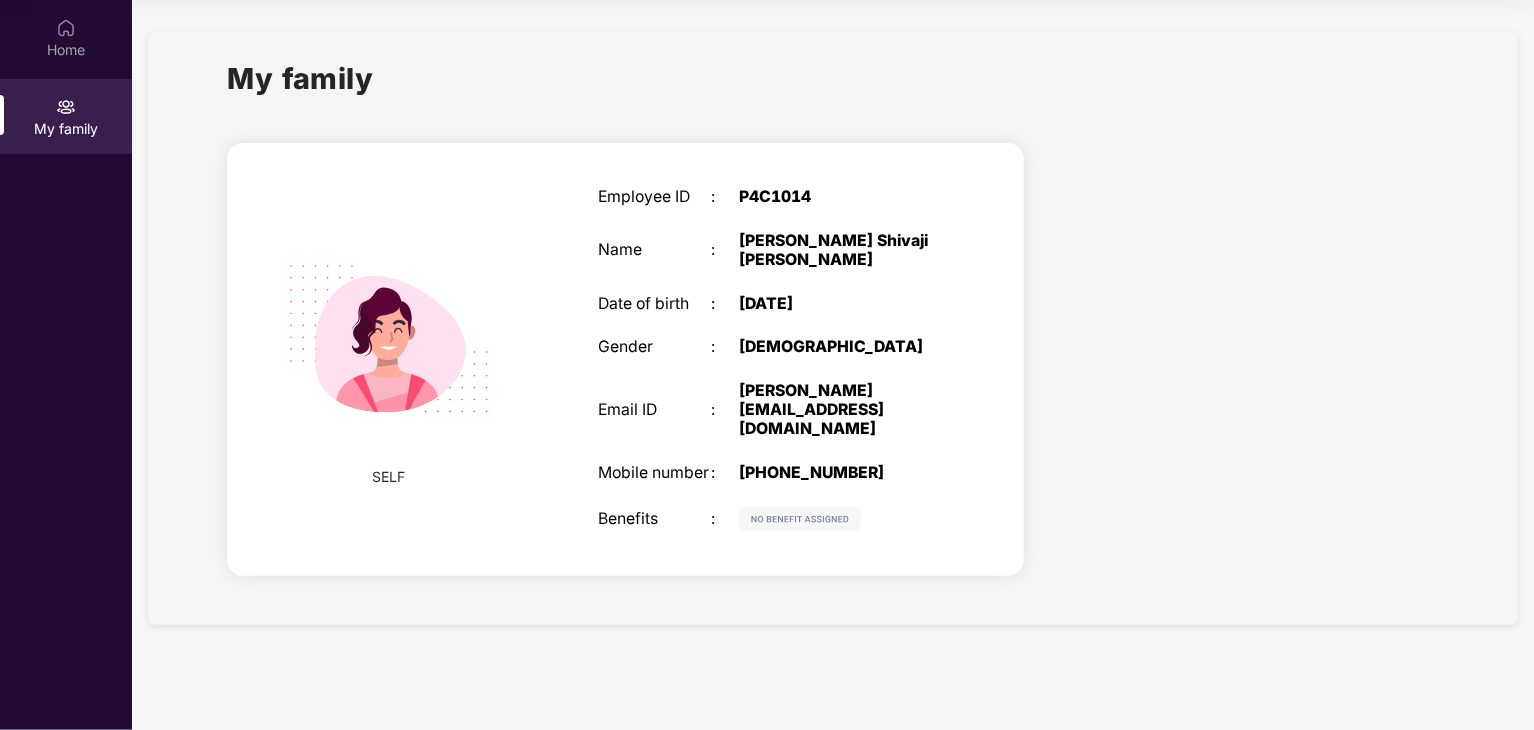 scroll, scrollTop: 0, scrollLeft: 0, axis: both 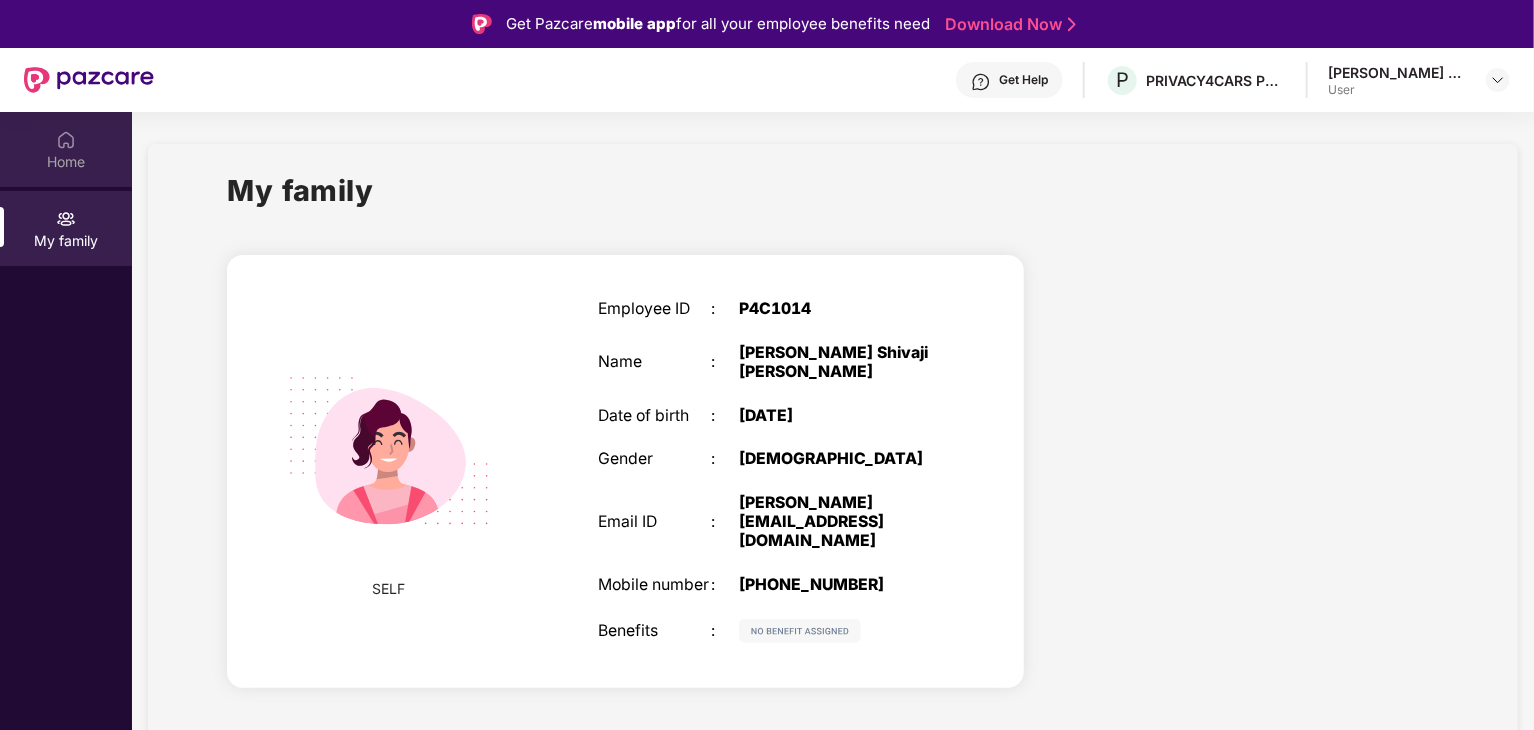 click at bounding box center (66, 140) 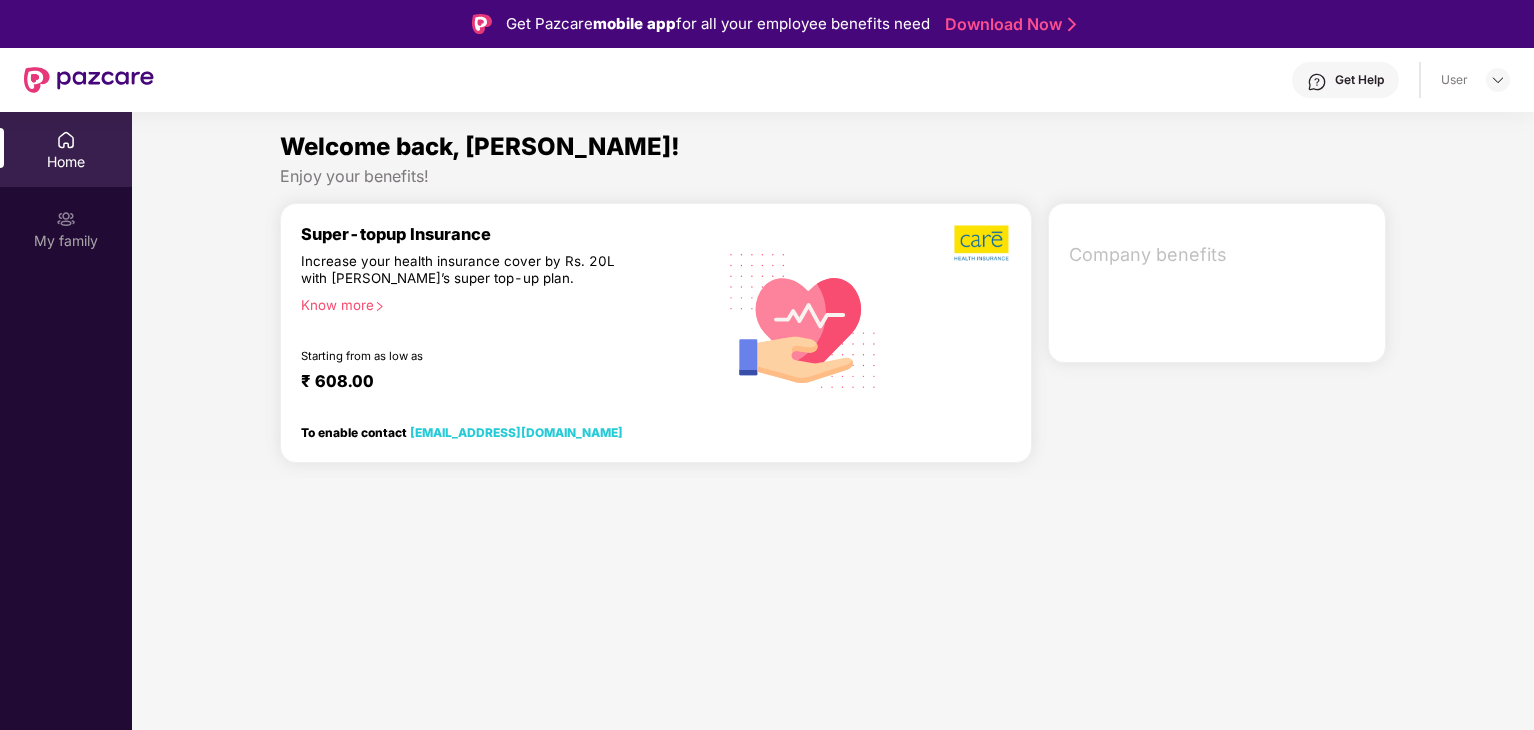 scroll, scrollTop: 0, scrollLeft: 0, axis: both 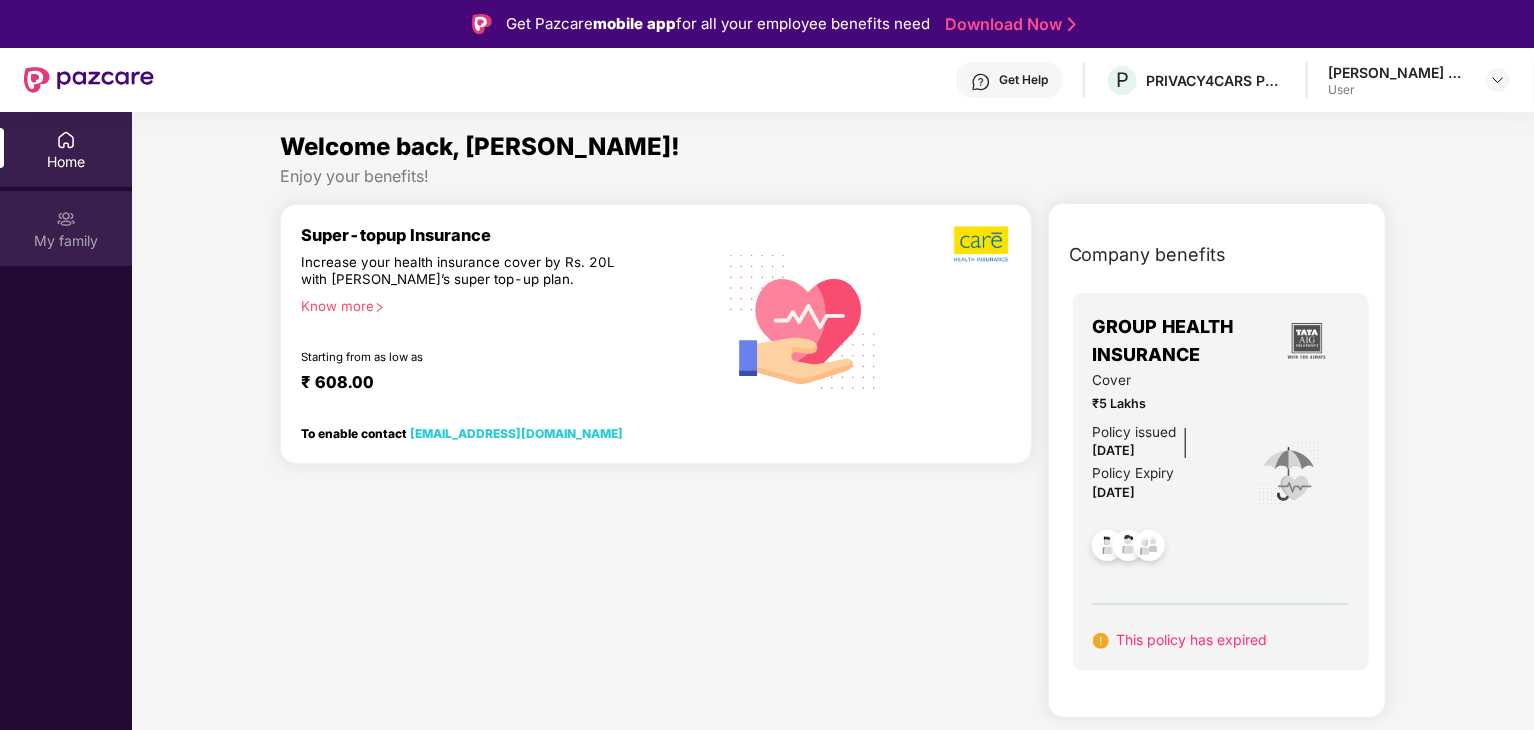 click on "My family" at bounding box center [66, 228] 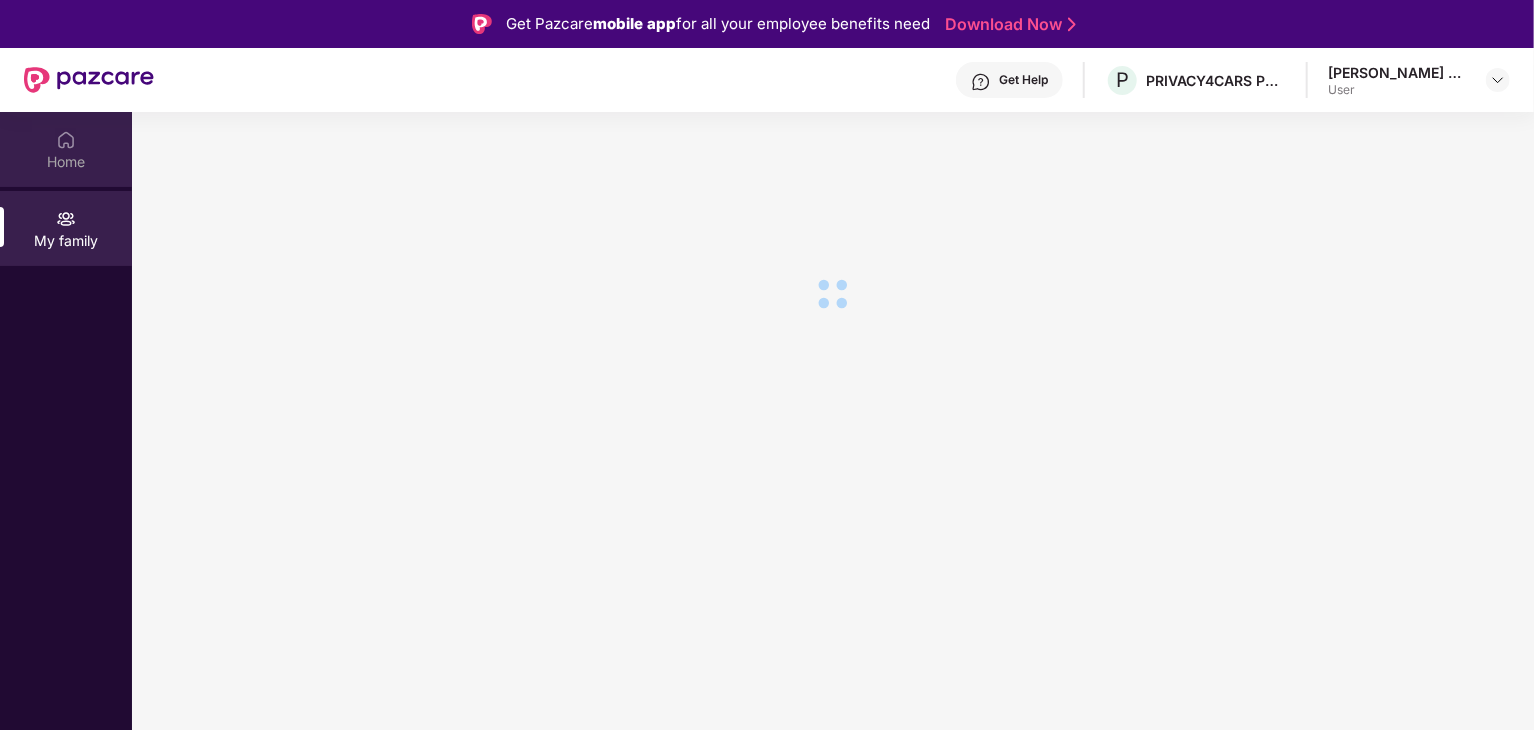 click at bounding box center [66, 140] 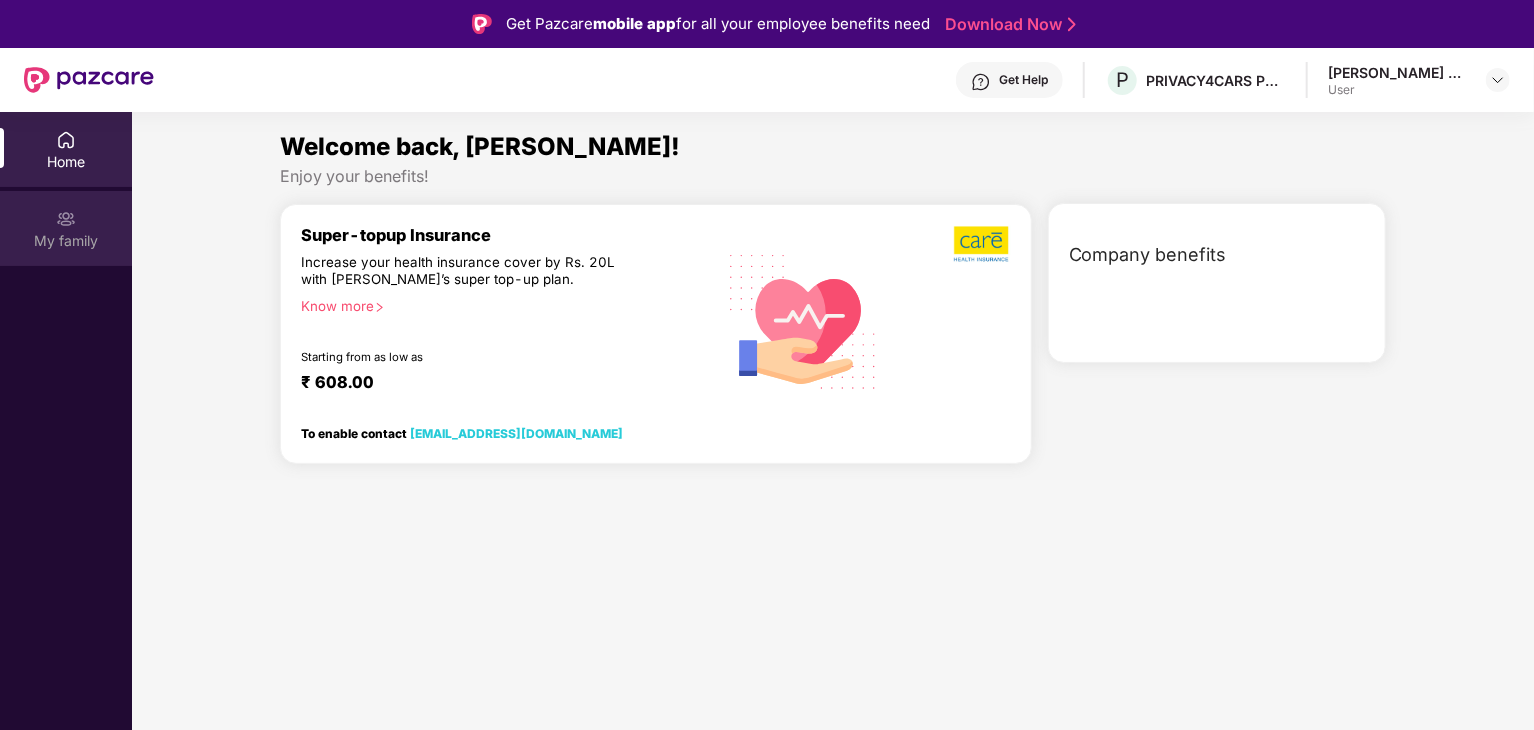 click at bounding box center (66, 219) 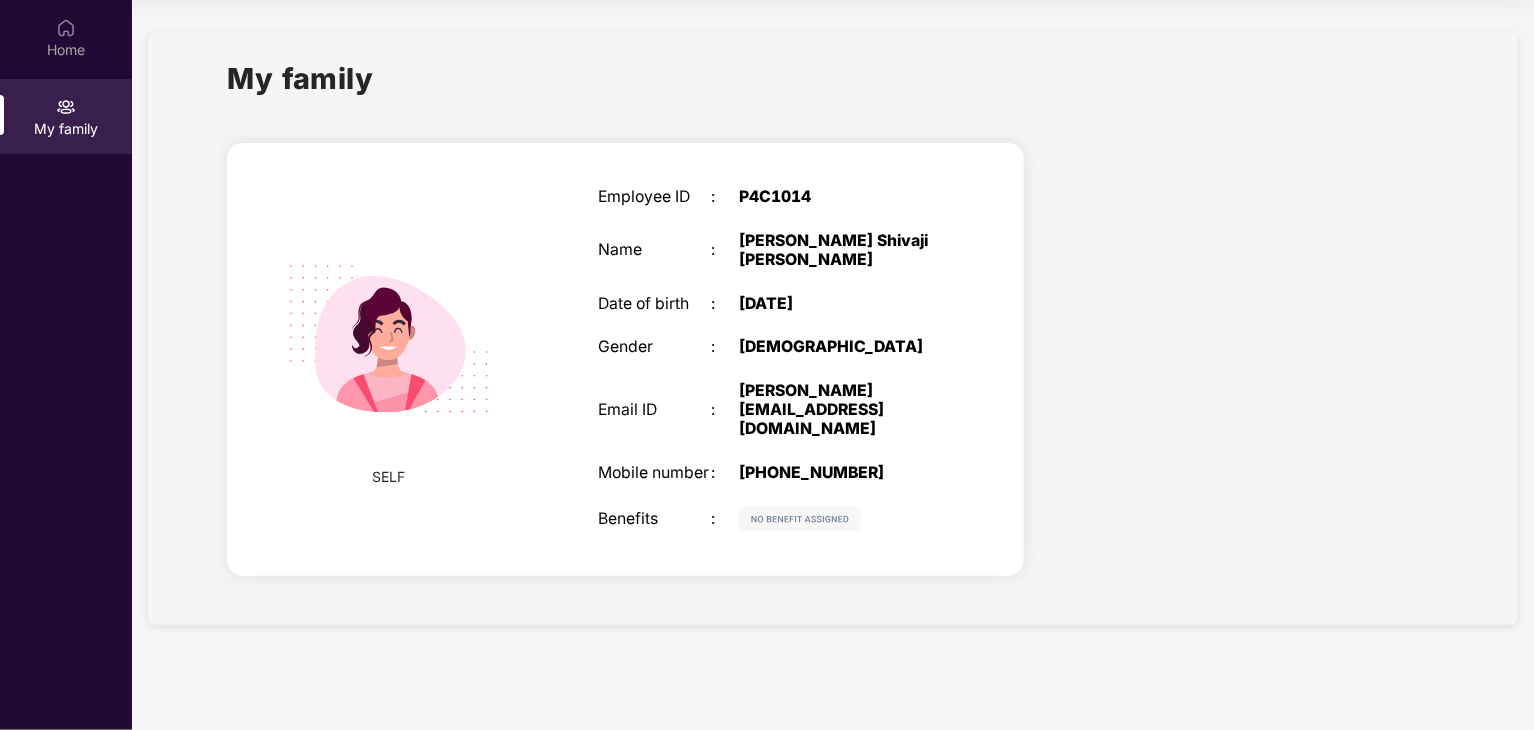 scroll, scrollTop: 0, scrollLeft: 0, axis: both 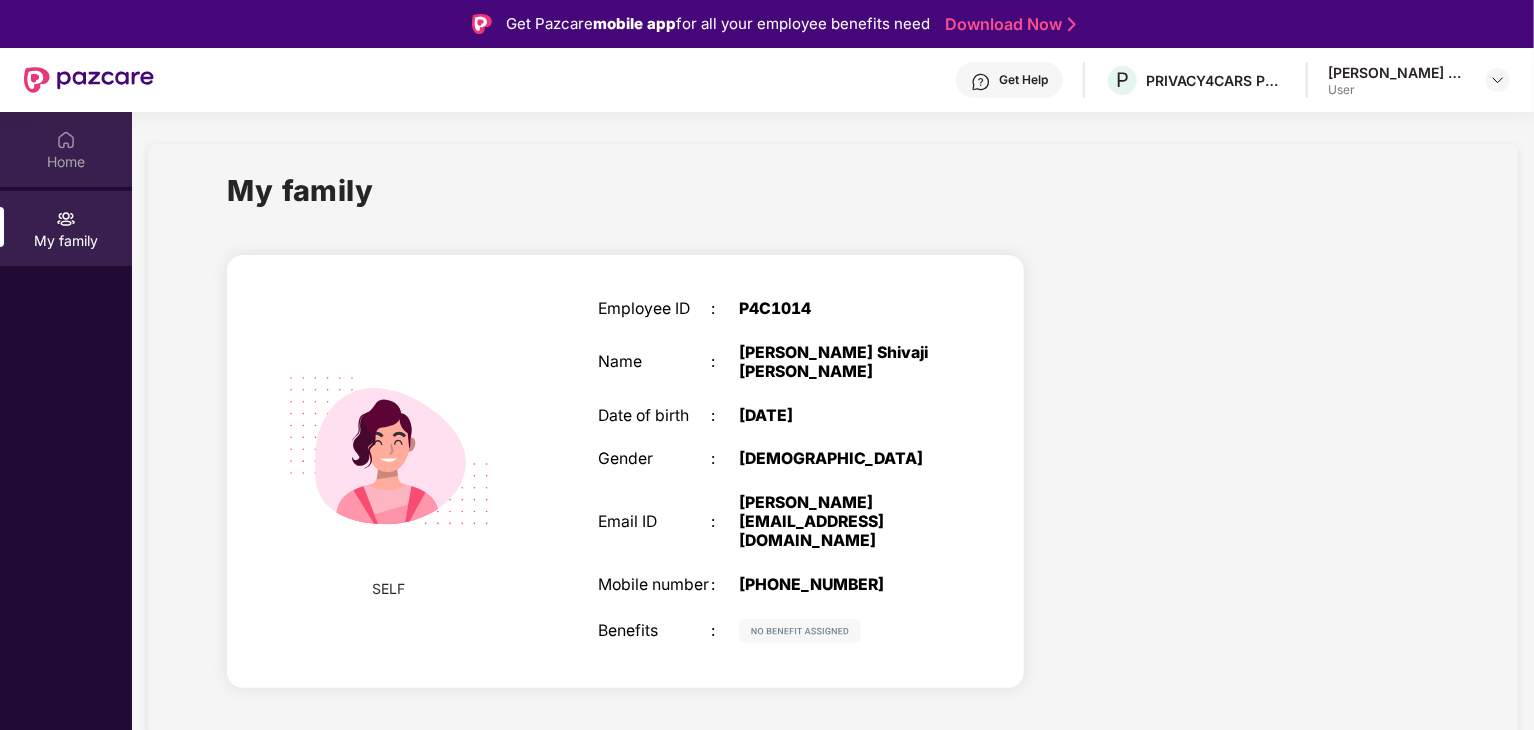 click at bounding box center (66, 140) 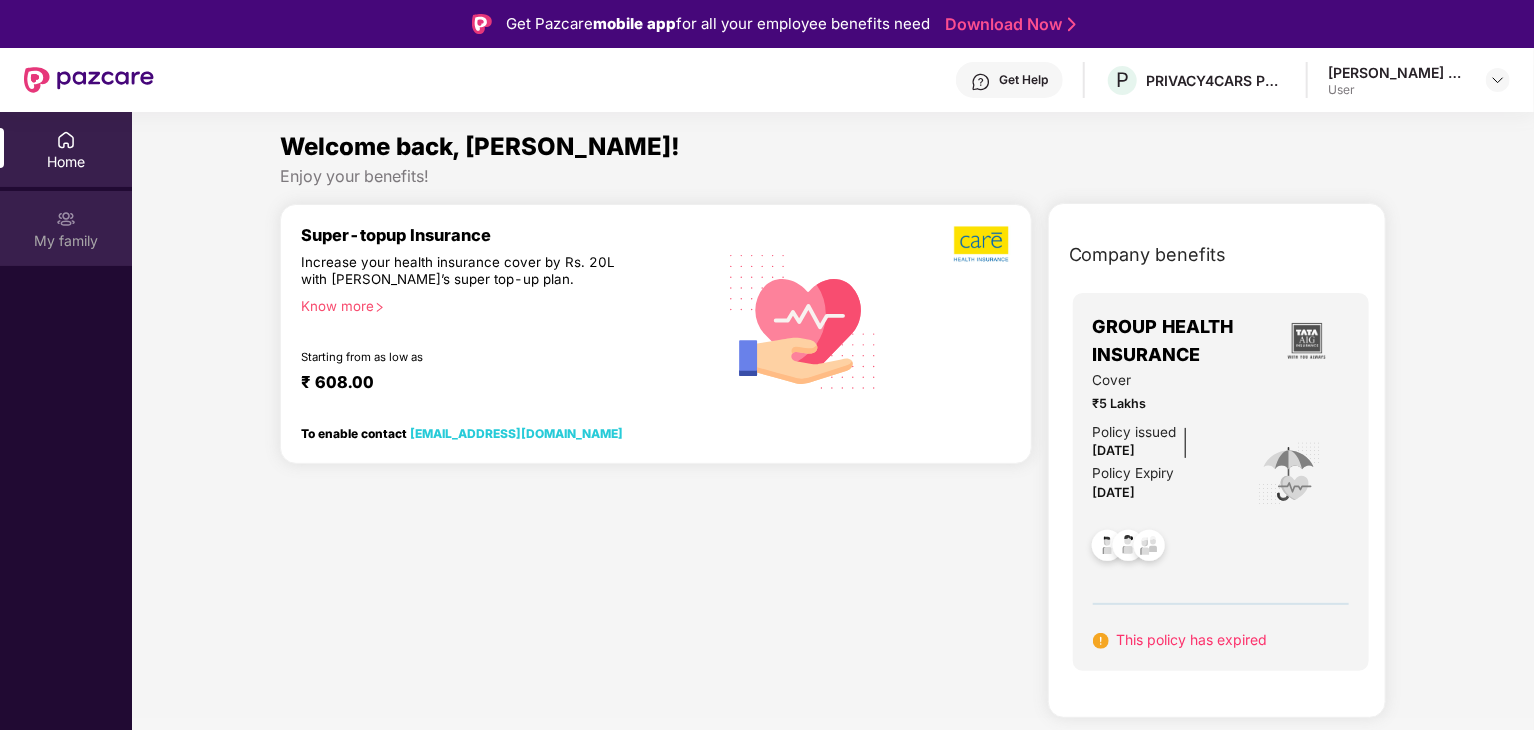 click at bounding box center (66, 219) 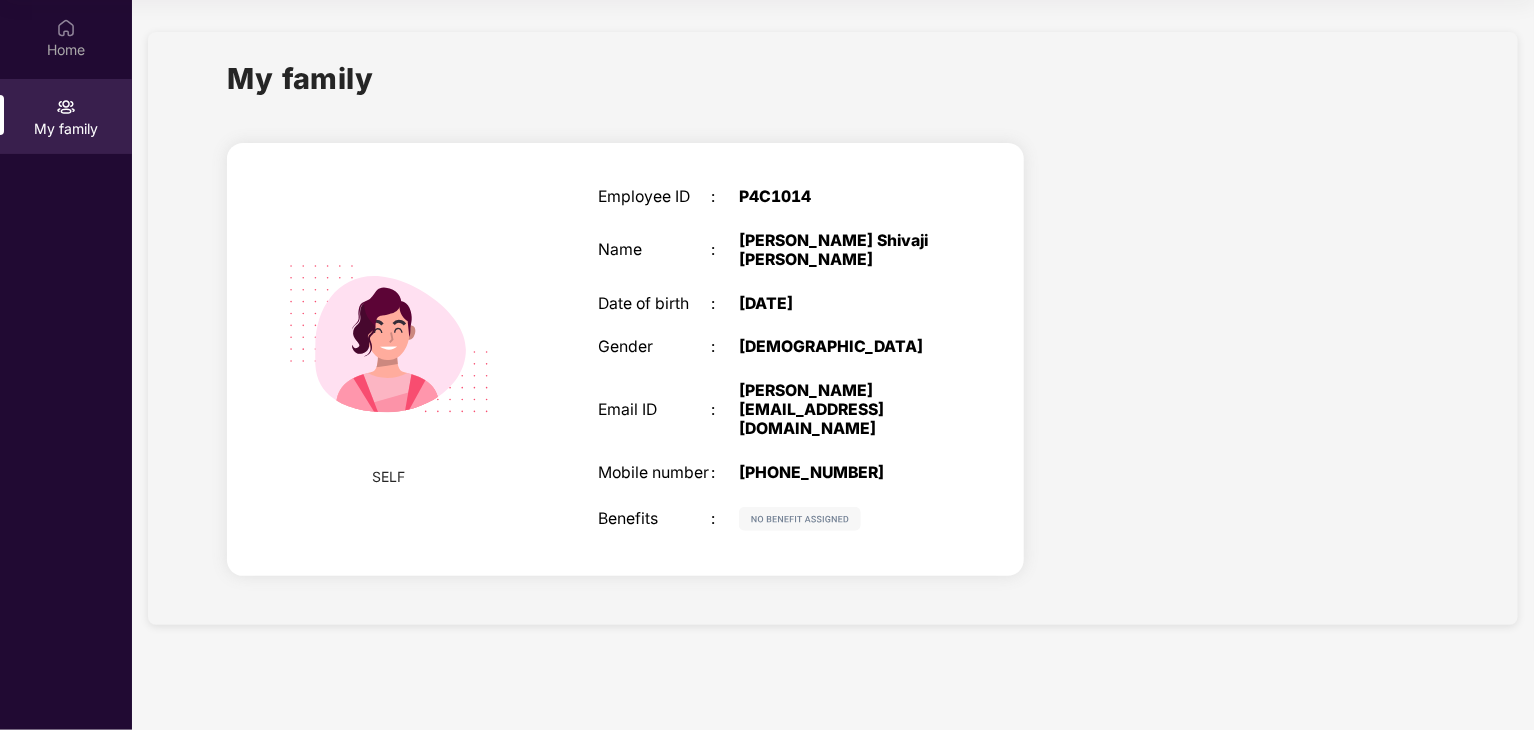 scroll, scrollTop: 0, scrollLeft: 0, axis: both 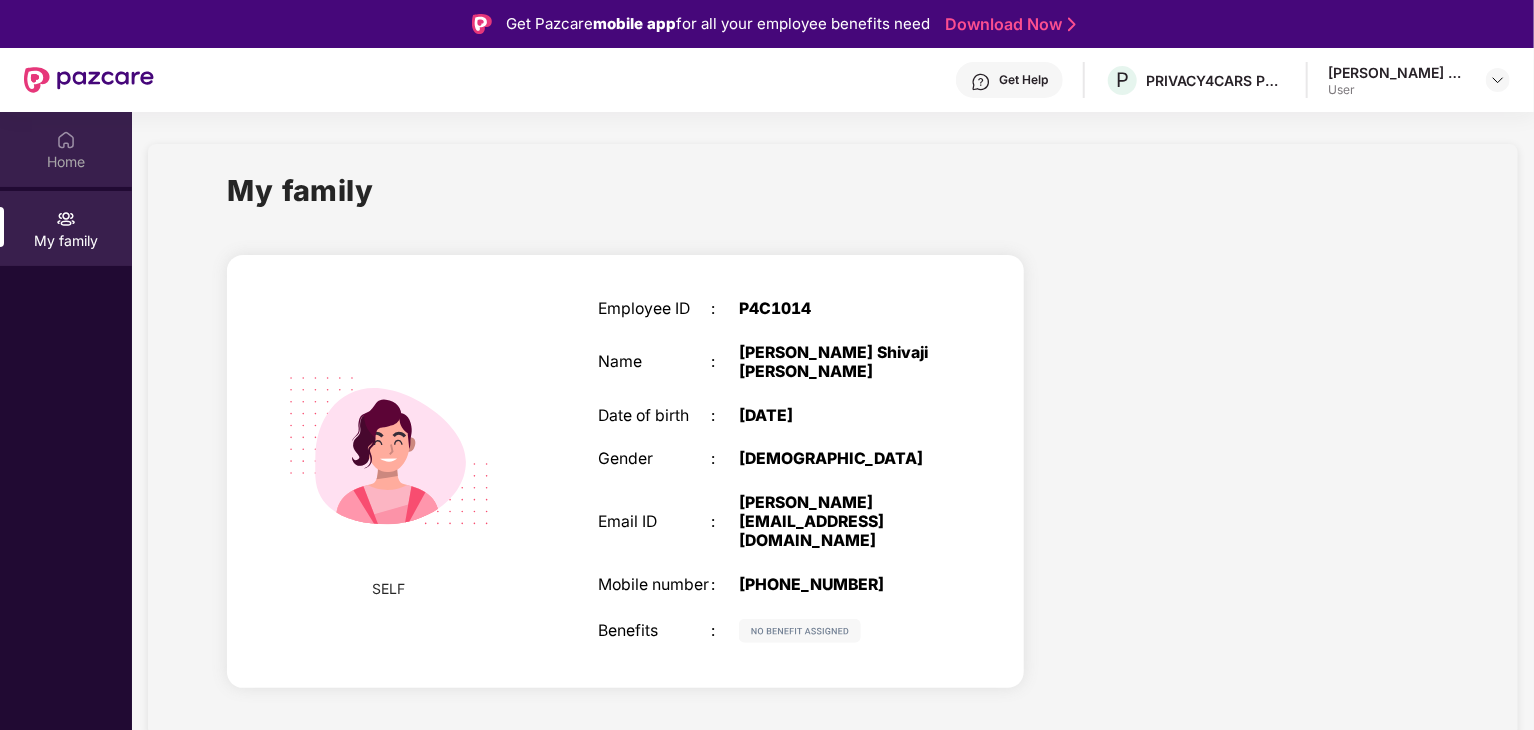 click at bounding box center (66, 140) 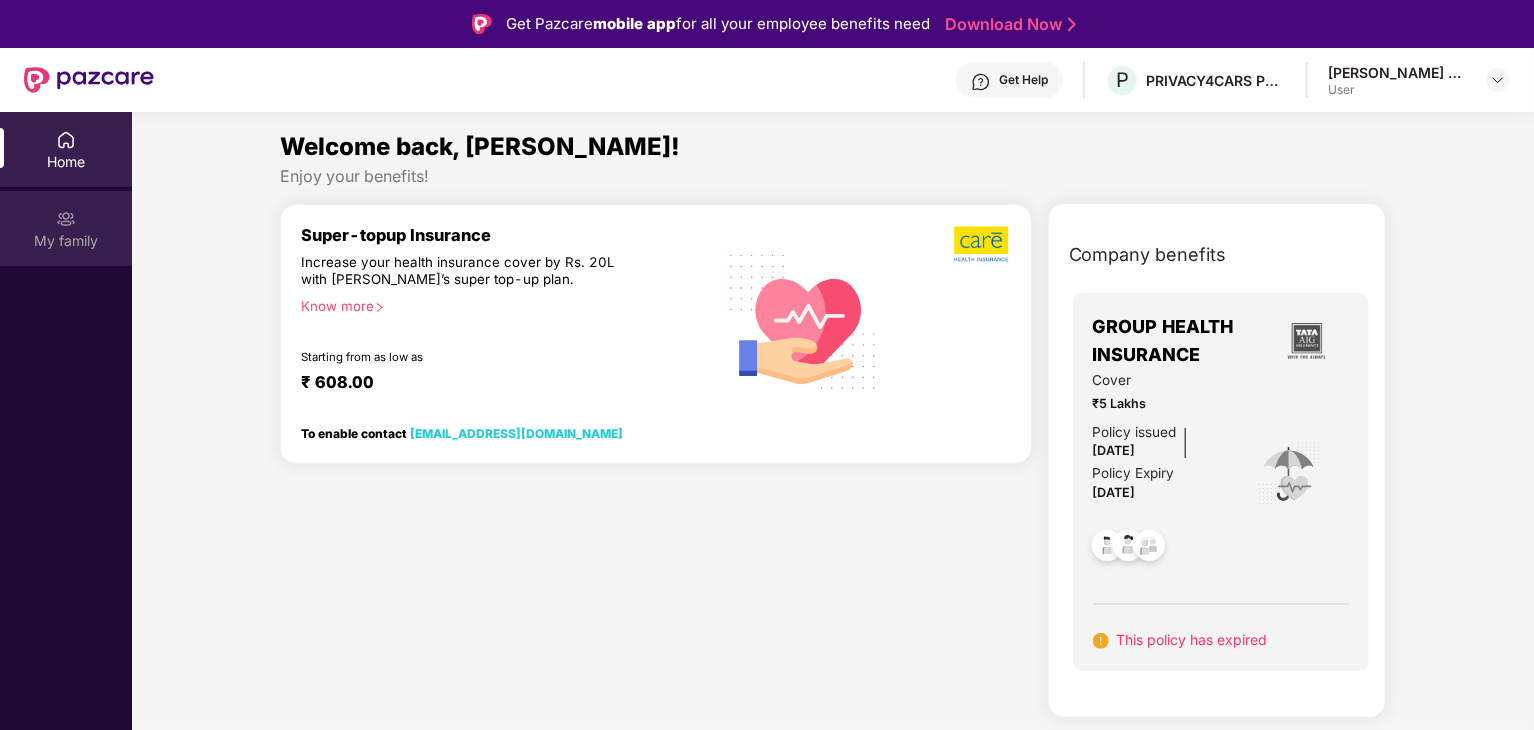 click on "My family" at bounding box center [66, 228] 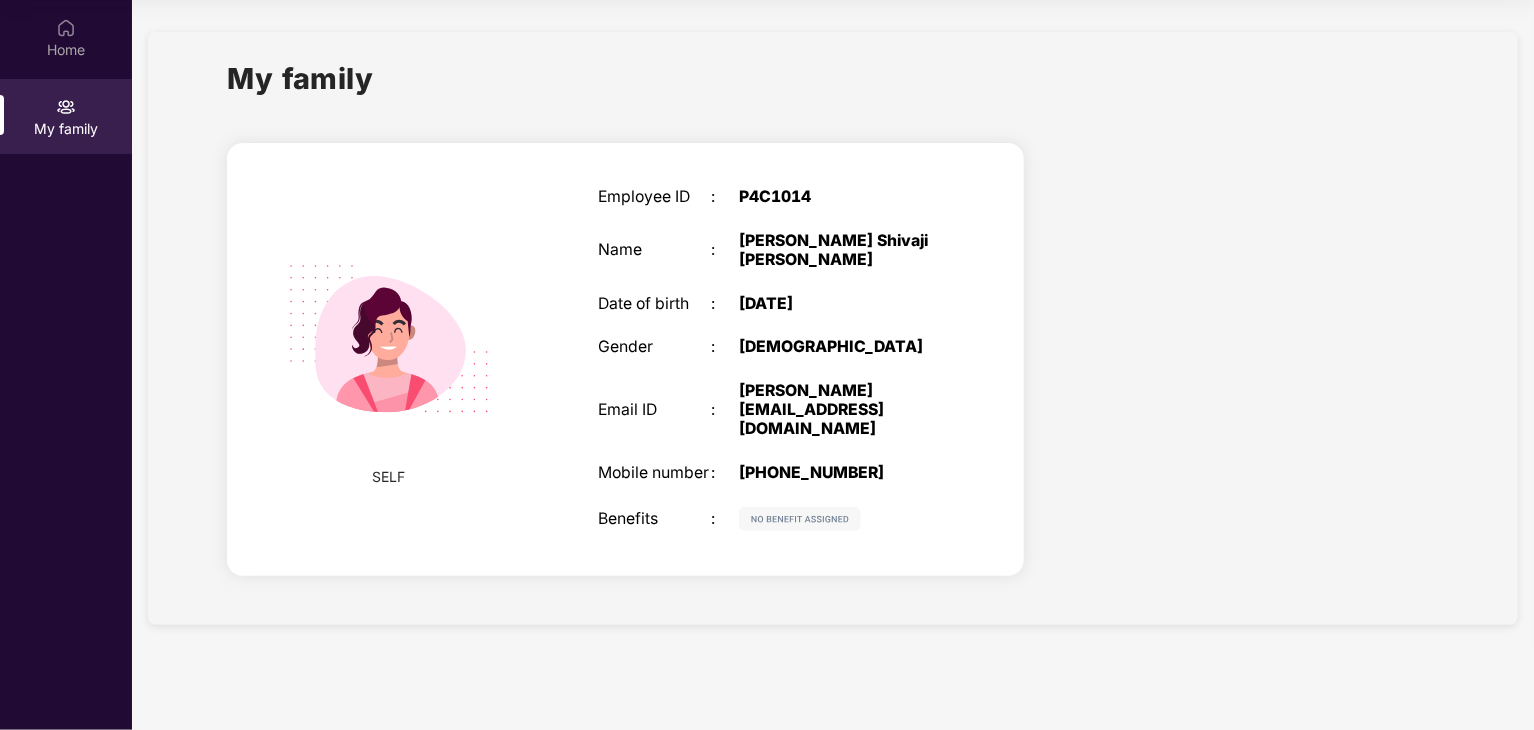 scroll, scrollTop: 0, scrollLeft: 0, axis: both 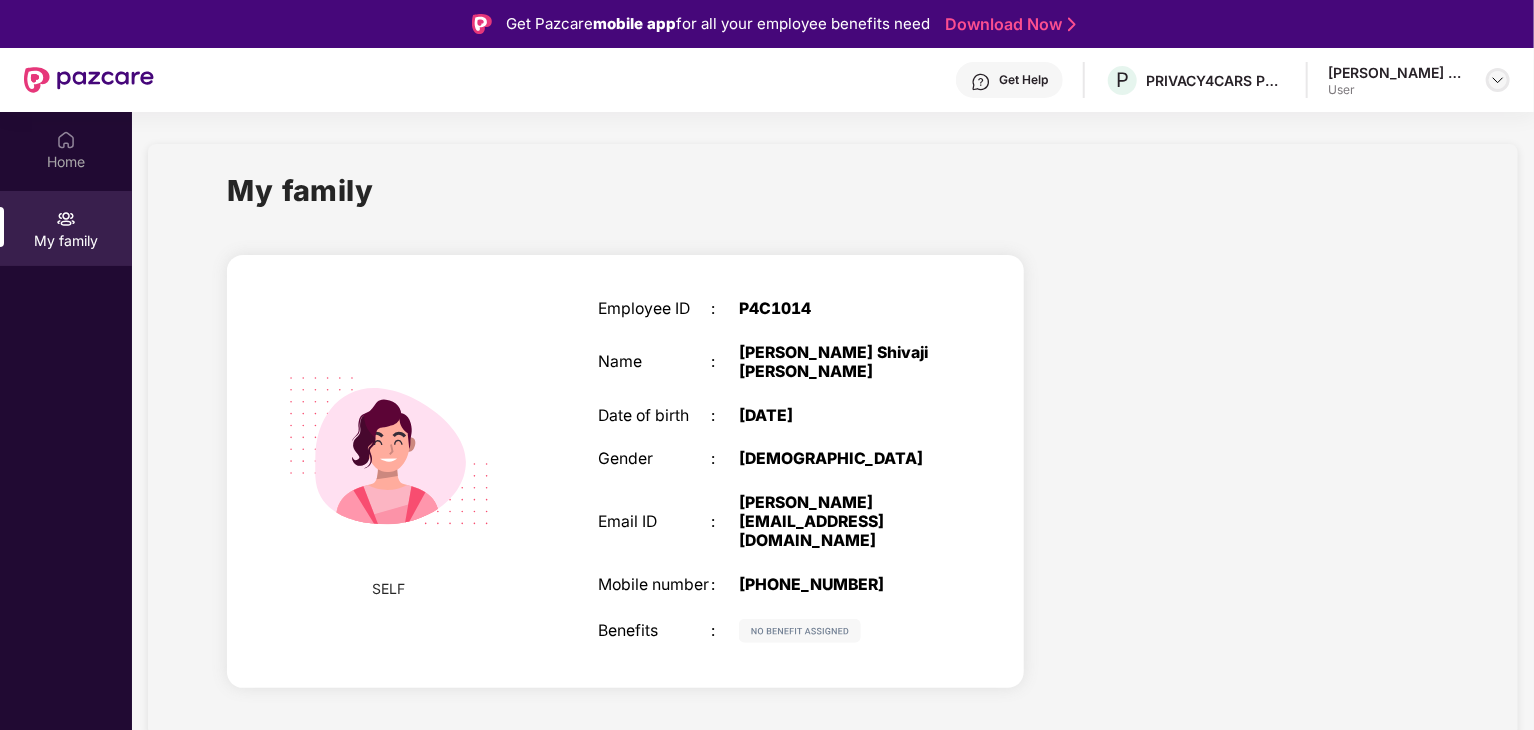 click at bounding box center [1498, 80] 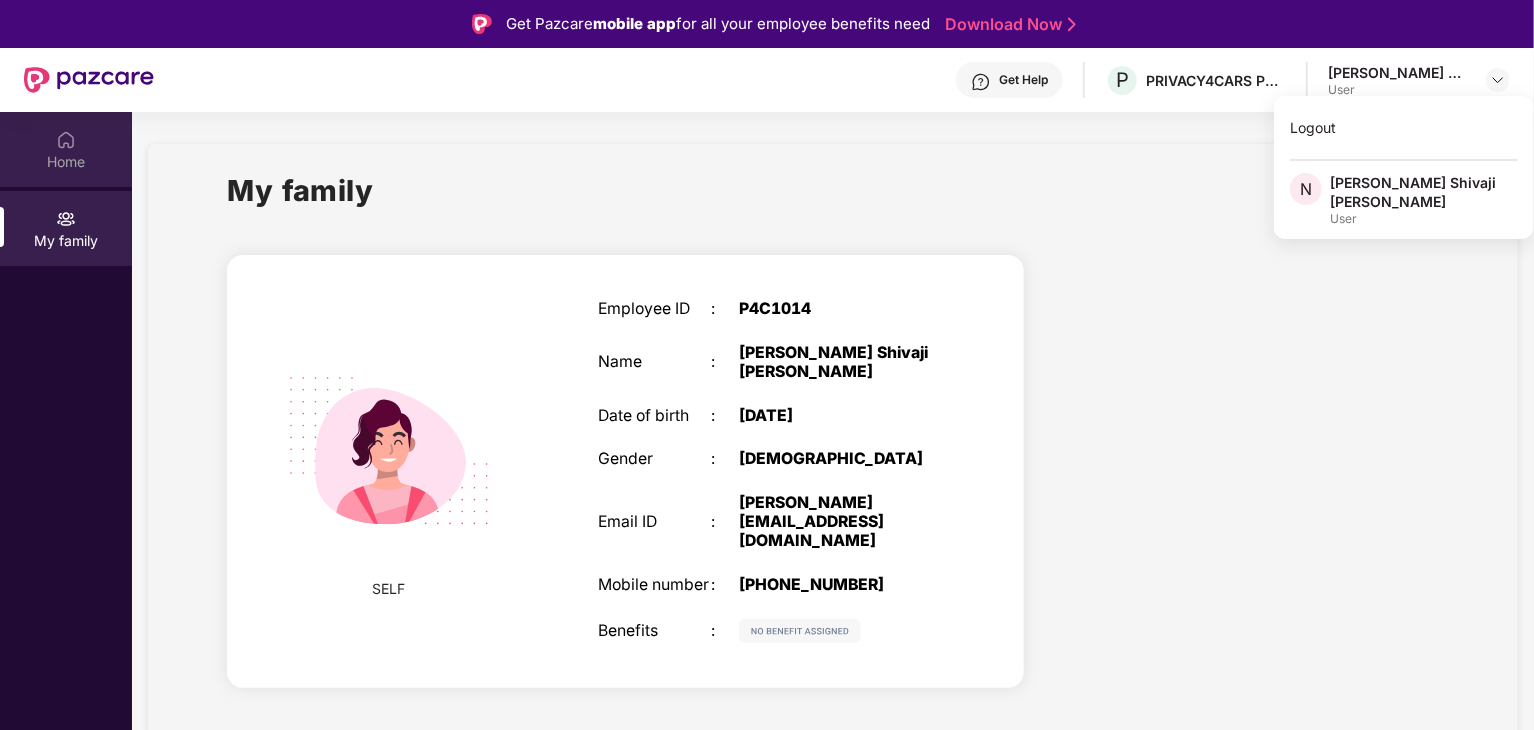 click at bounding box center [66, 140] 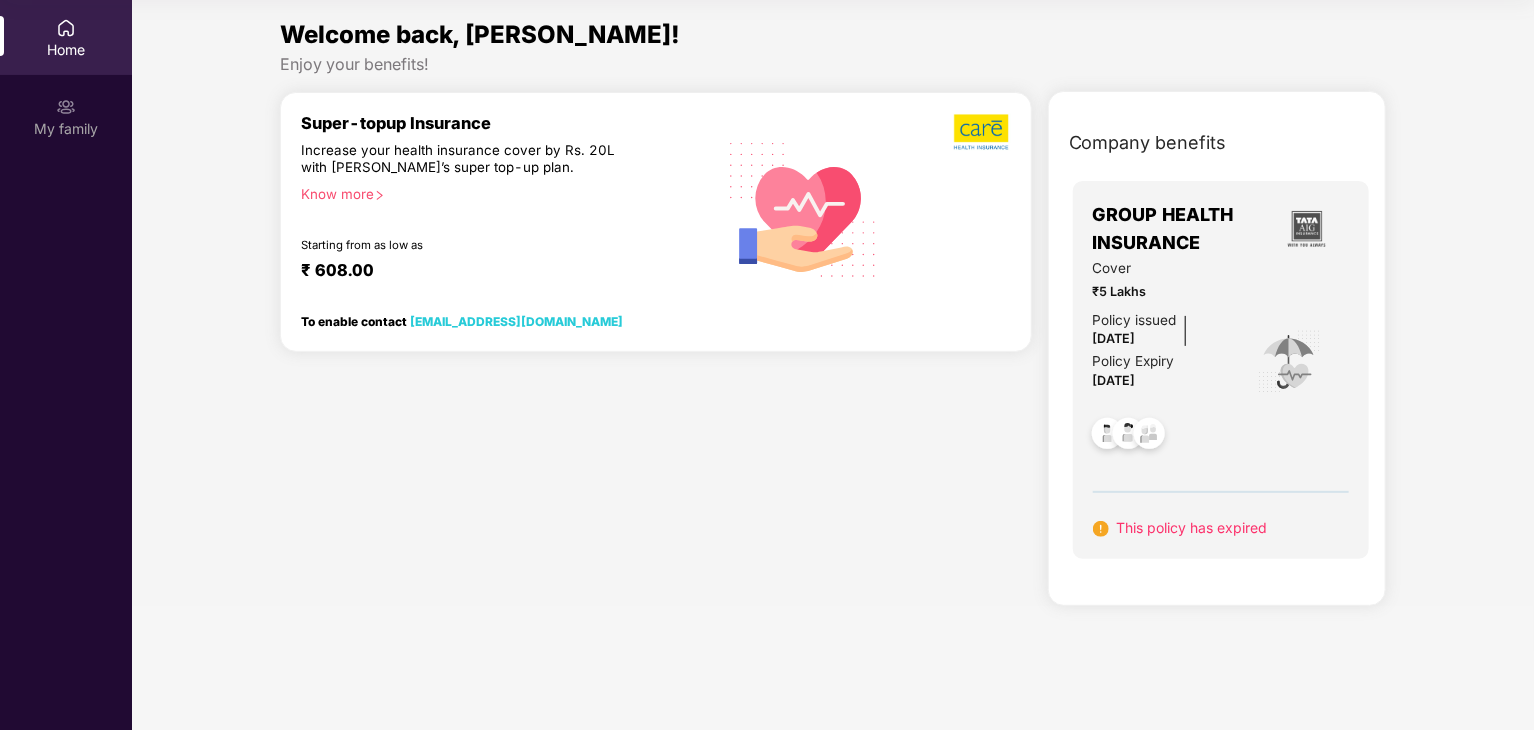 scroll, scrollTop: 0, scrollLeft: 0, axis: both 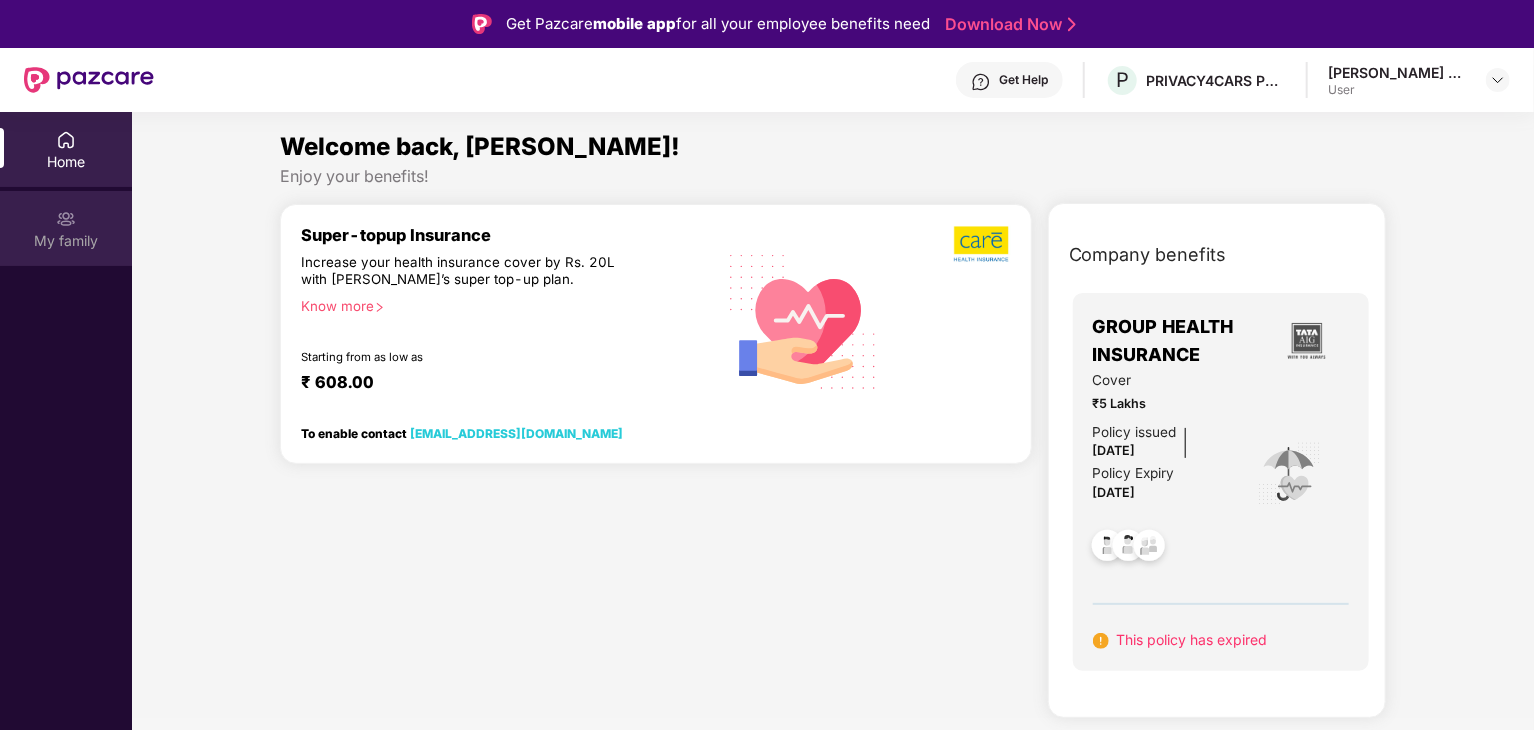 click on "My family" at bounding box center [66, 241] 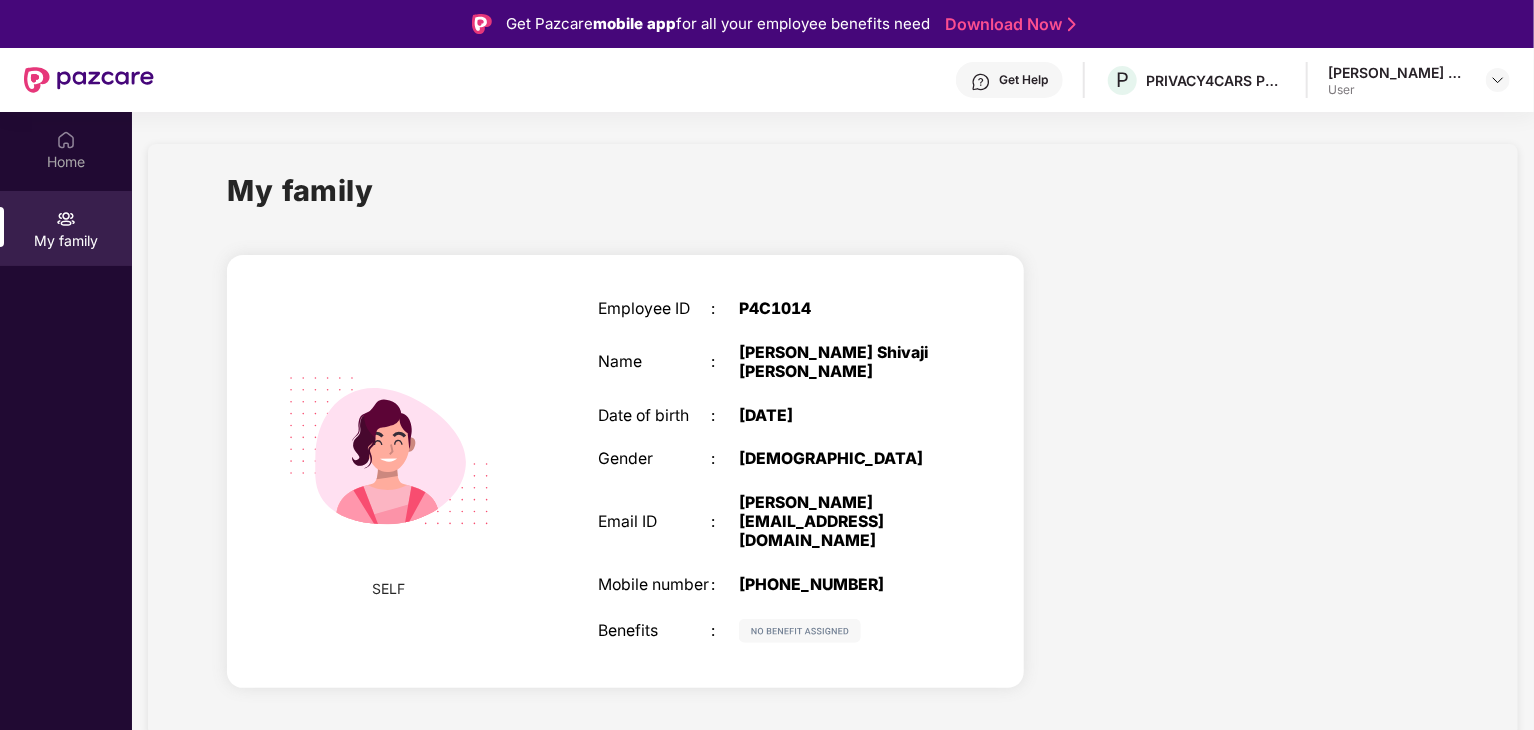 scroll, scrollTop: 112, scrollLeft: 0, axis: vertical 